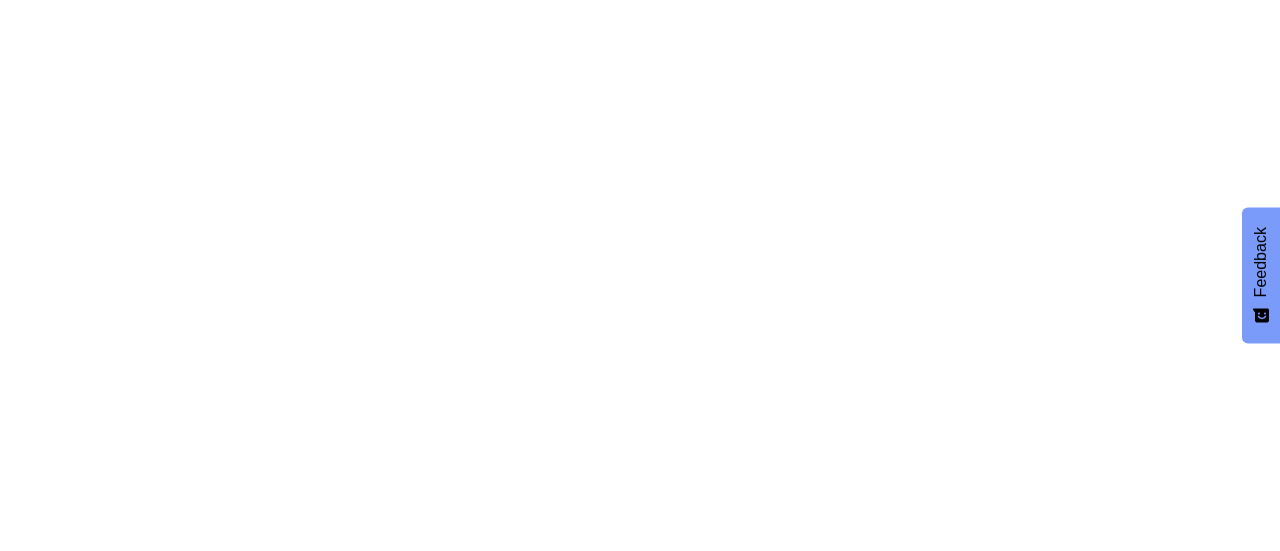 scroll, scrollTop: 0, scrollLeft: 0, axis: both 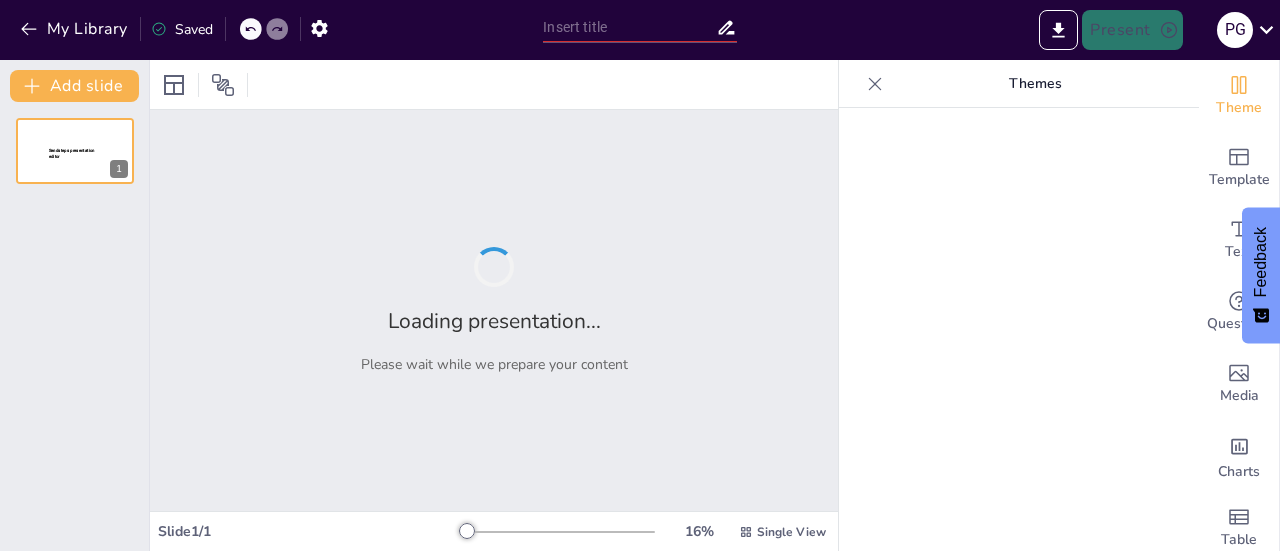 type on "Imported Presentacion_Estrategica_Trycore (1).pptx" 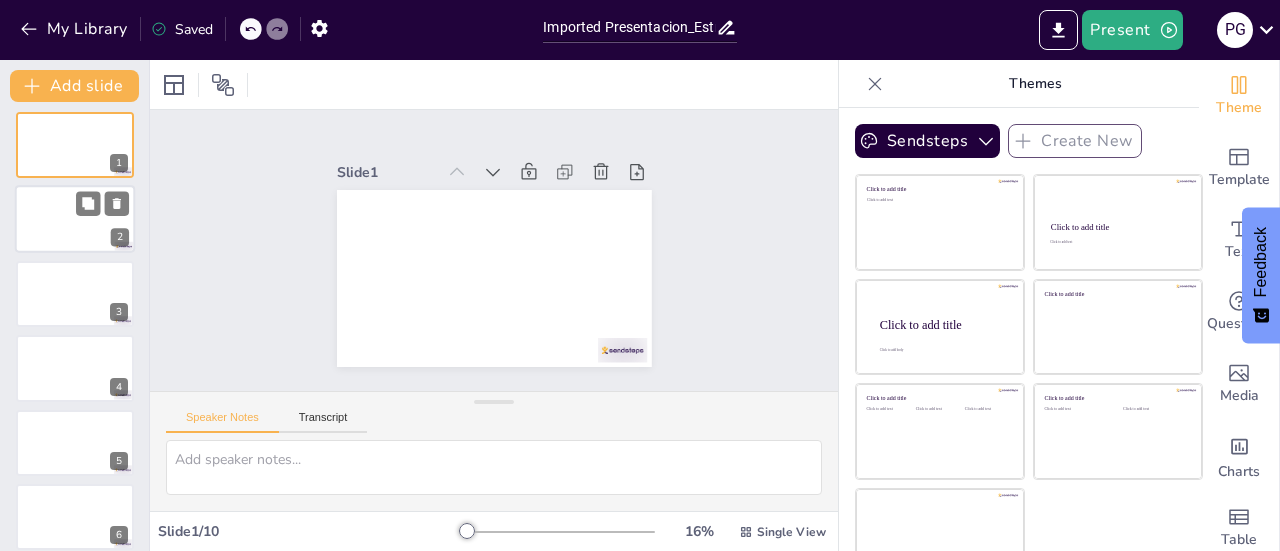 scroll, scrollTop: 0, scrollLeft: 0, axis: both 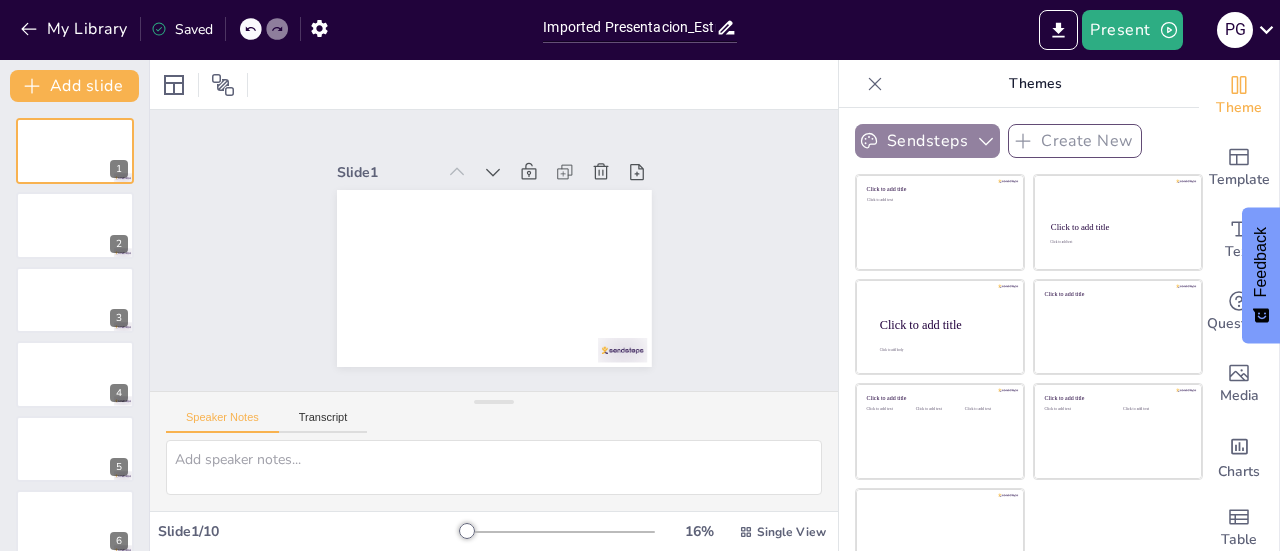 click on "Sendsteps" at bounding box center (927, 141) 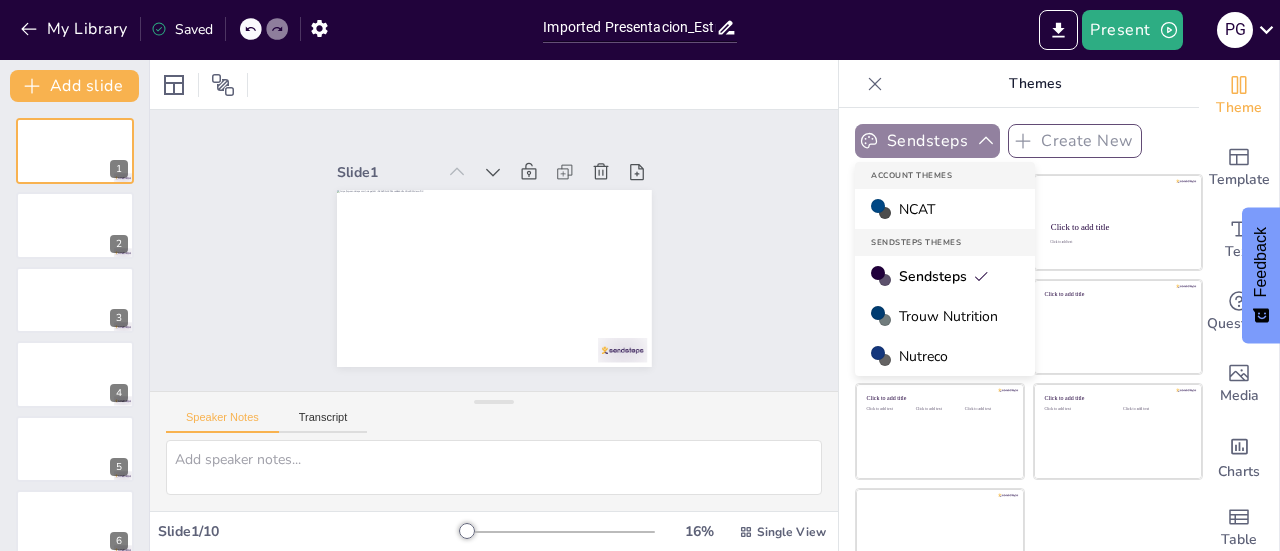 click on "Sendsteps" at bounding box center [927, 141] 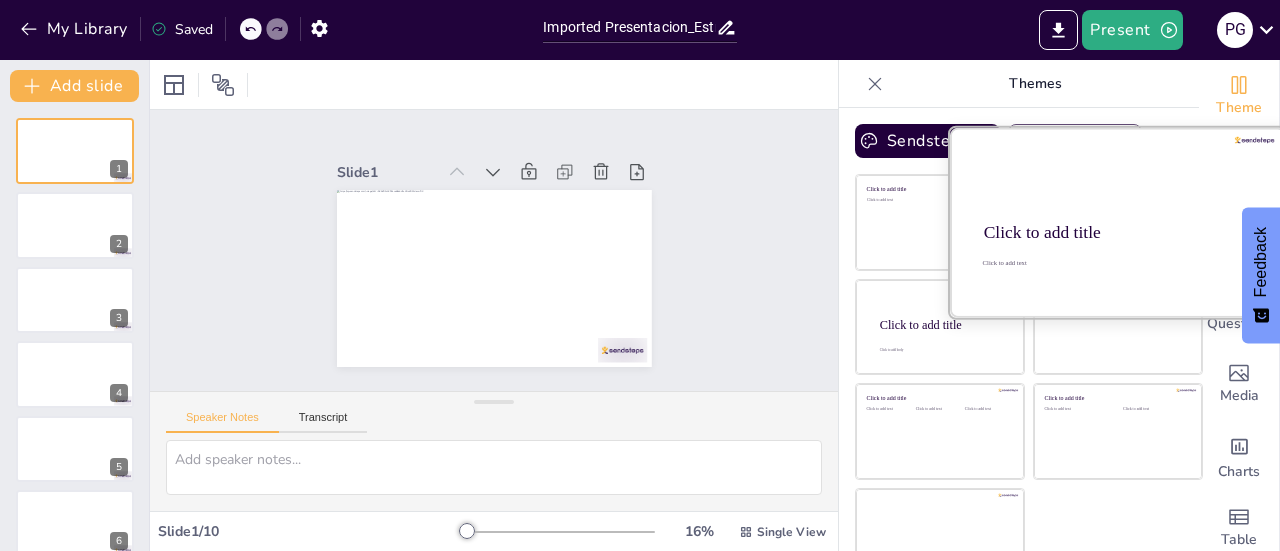 scroll, scrollTop: 29, scrollLeft: 0, axis: vertical 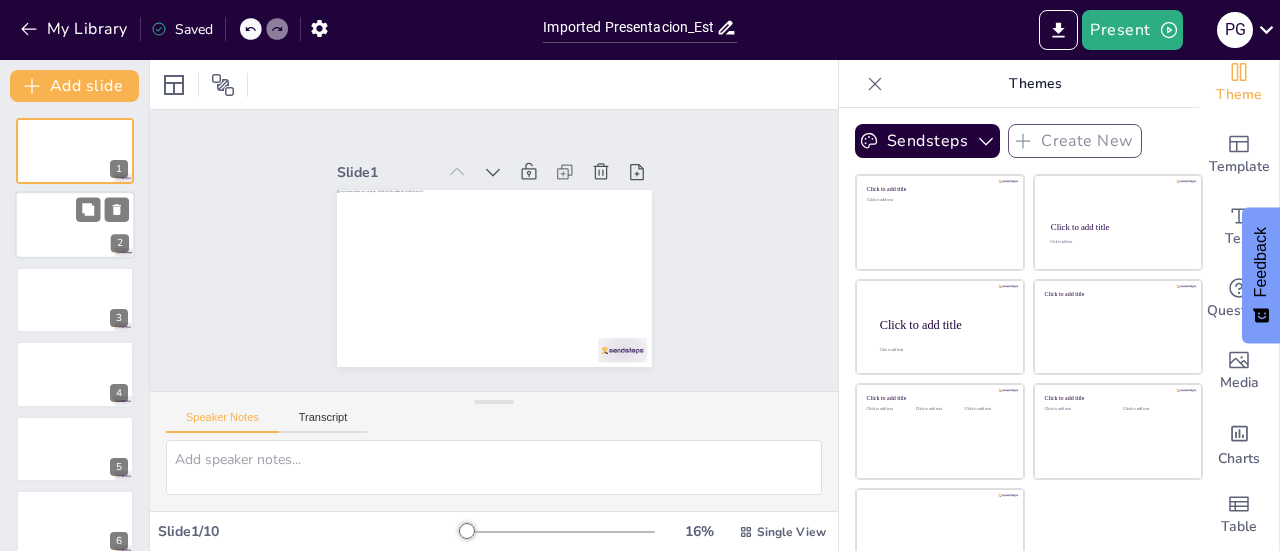 click at bounding box center (75, 226) 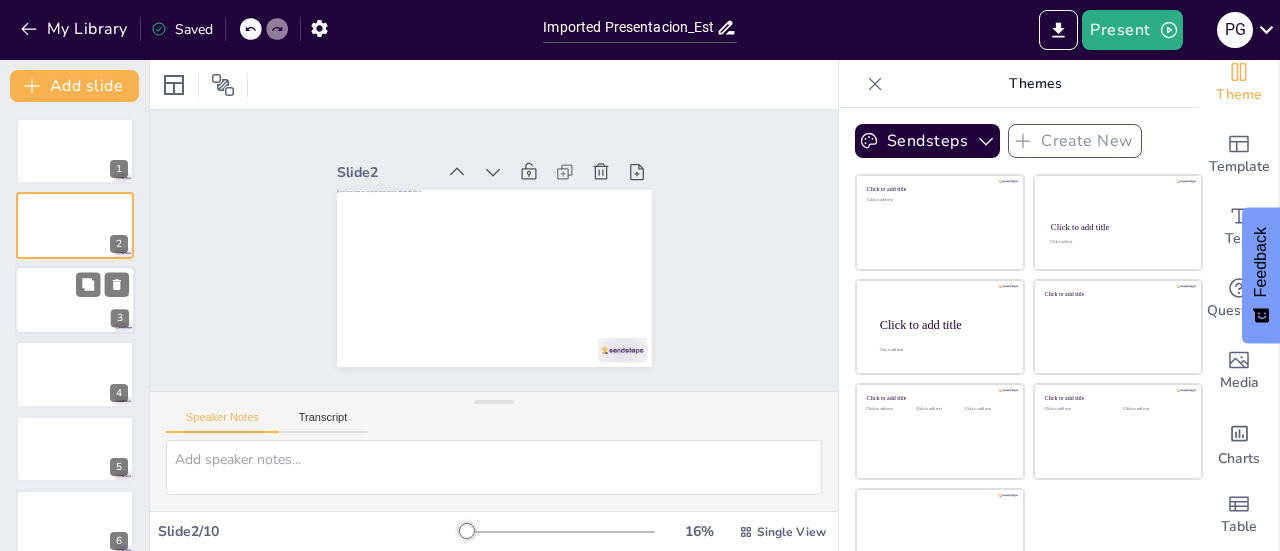 click at bounding box center (75, 300) 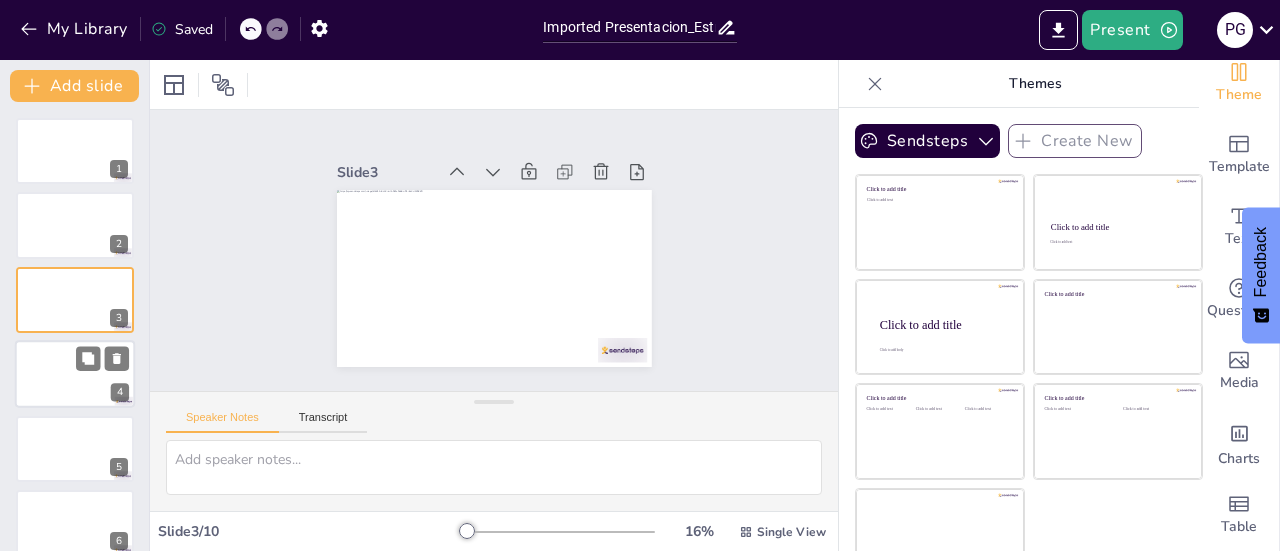 click at bounding box center [75, 374] 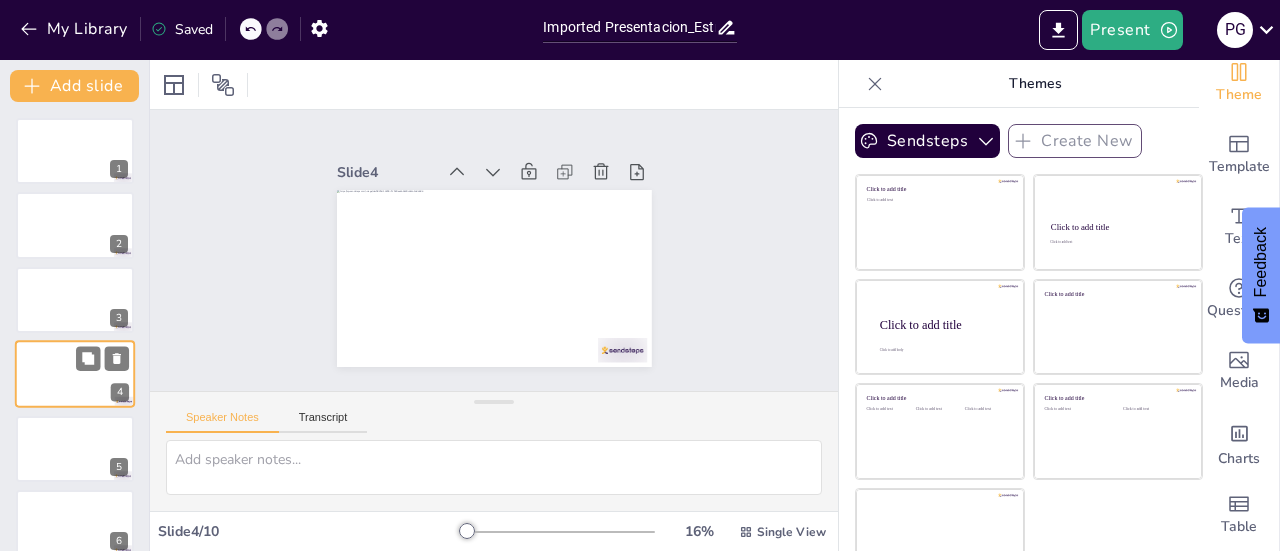 scroll, scrollTop: 48, scrollLeft: 0, axis: vertical 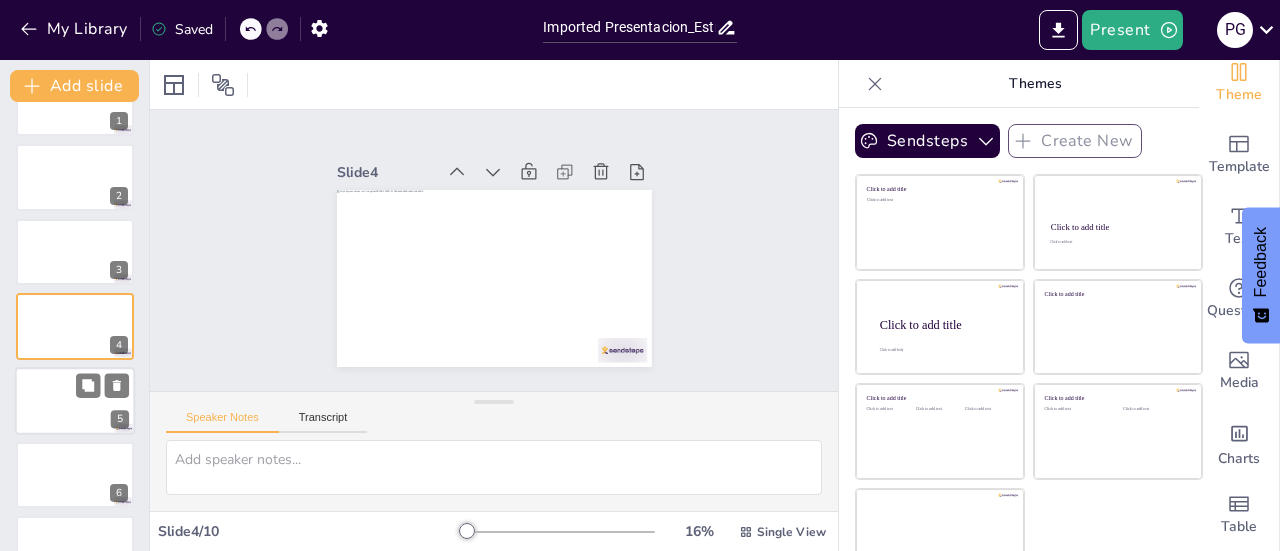 click at bounding box center [75, 401] 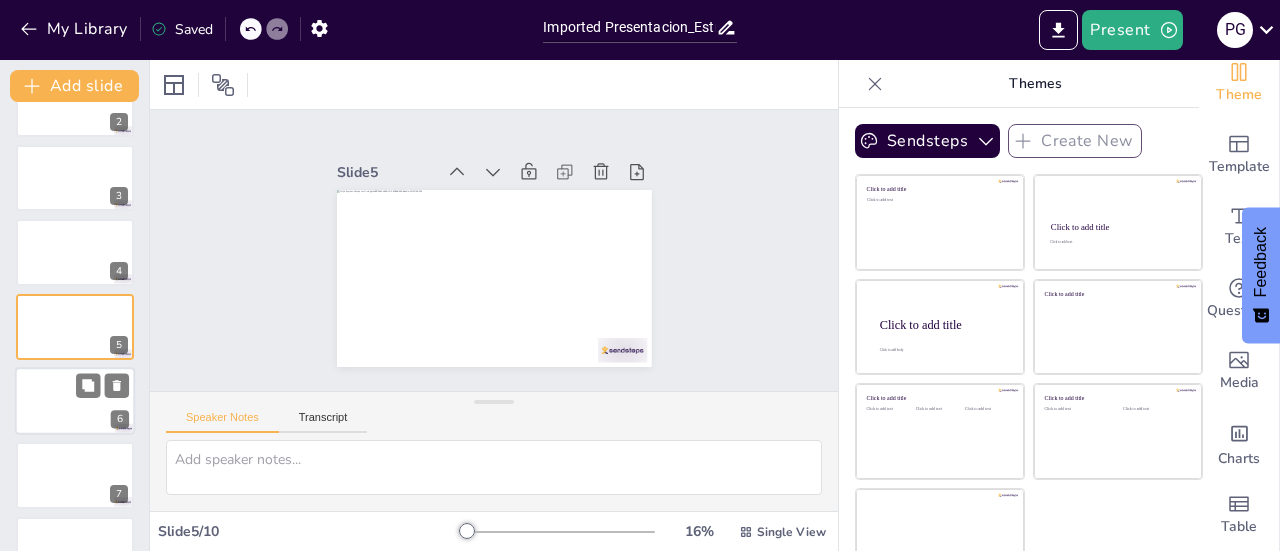 click at bounding box center (75, 401) 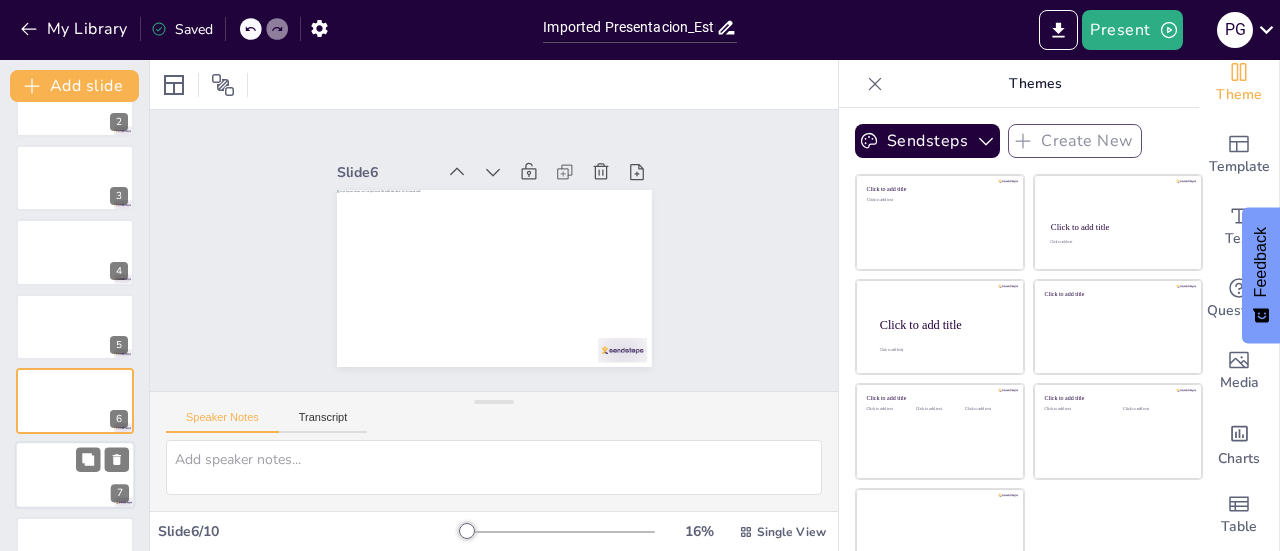 scroll, scrollTop: 196, scrollLeft: 0, axis: vertical 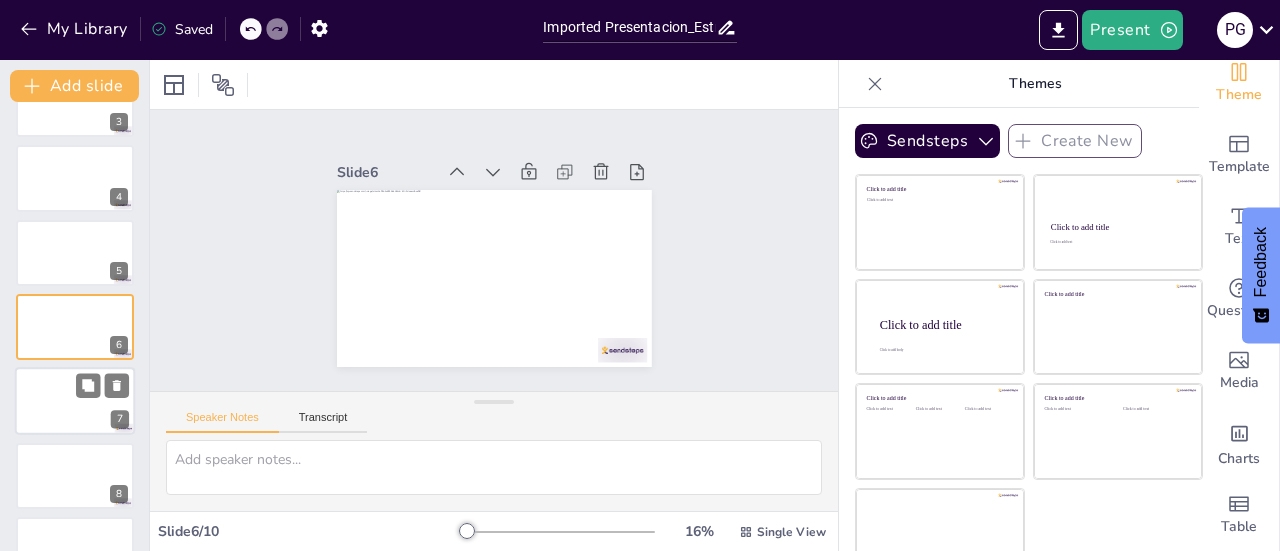 click at bounding box center [75, 402] 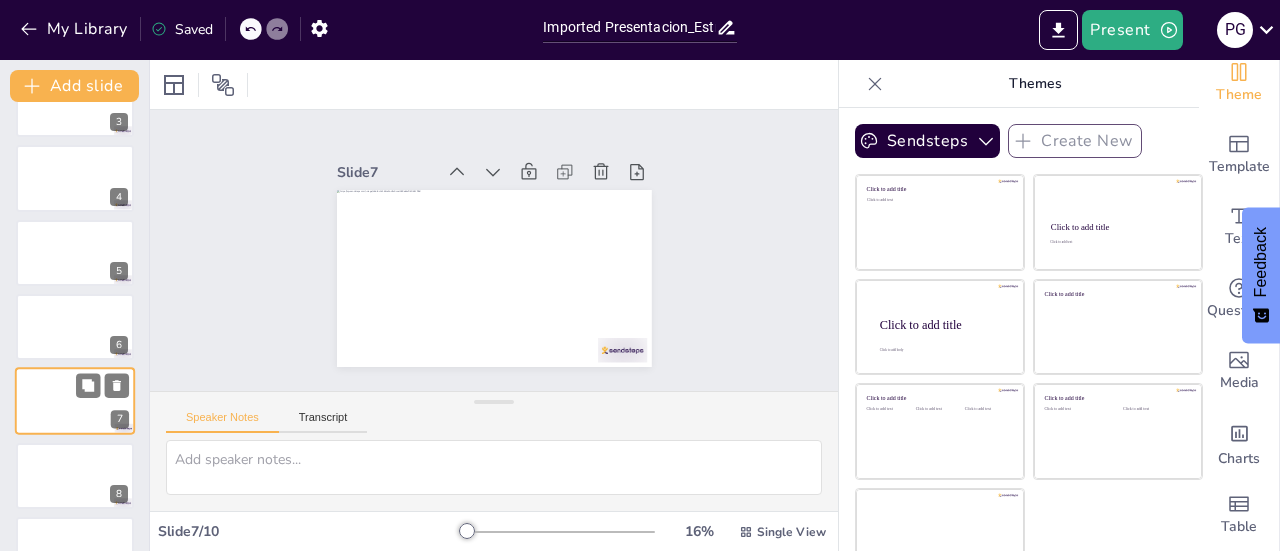 scroll, scrollTop: 270, scrollLeft: 0, axis: vertical 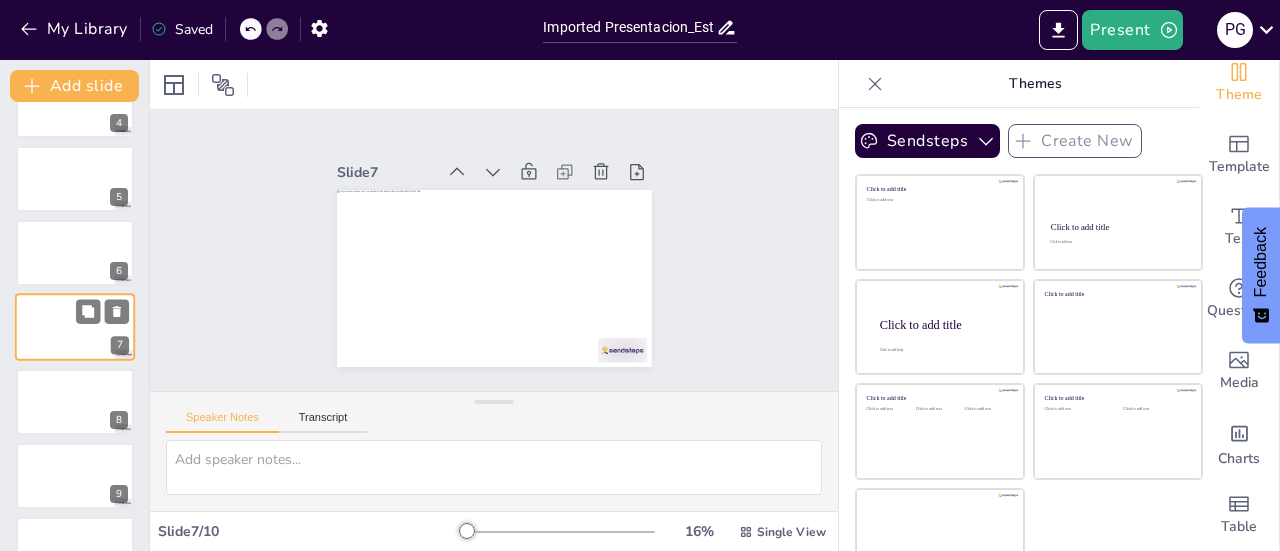 click at bounding box center [75, 402] 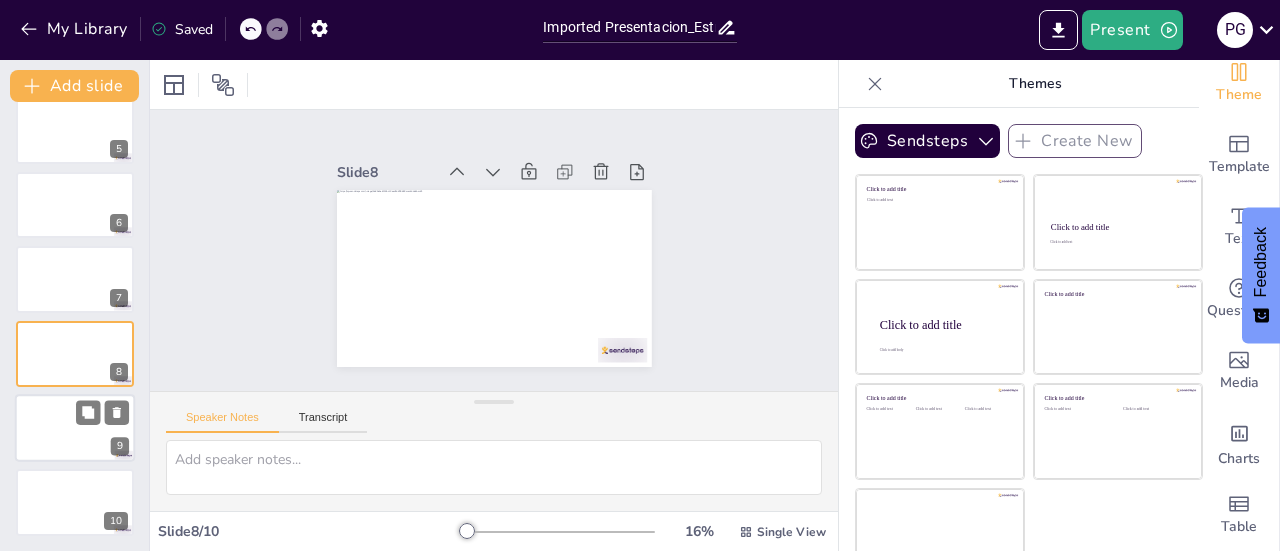click at bounding box center [75, 428] 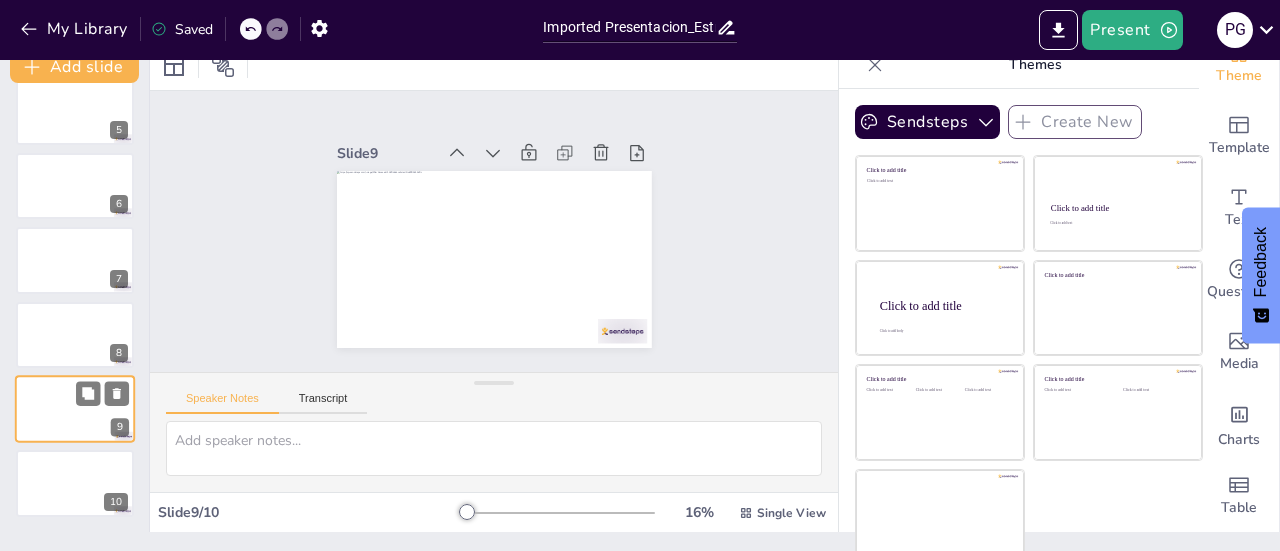 scroll, scrollTop: 29, scrollLeft: 0, axis: vertical 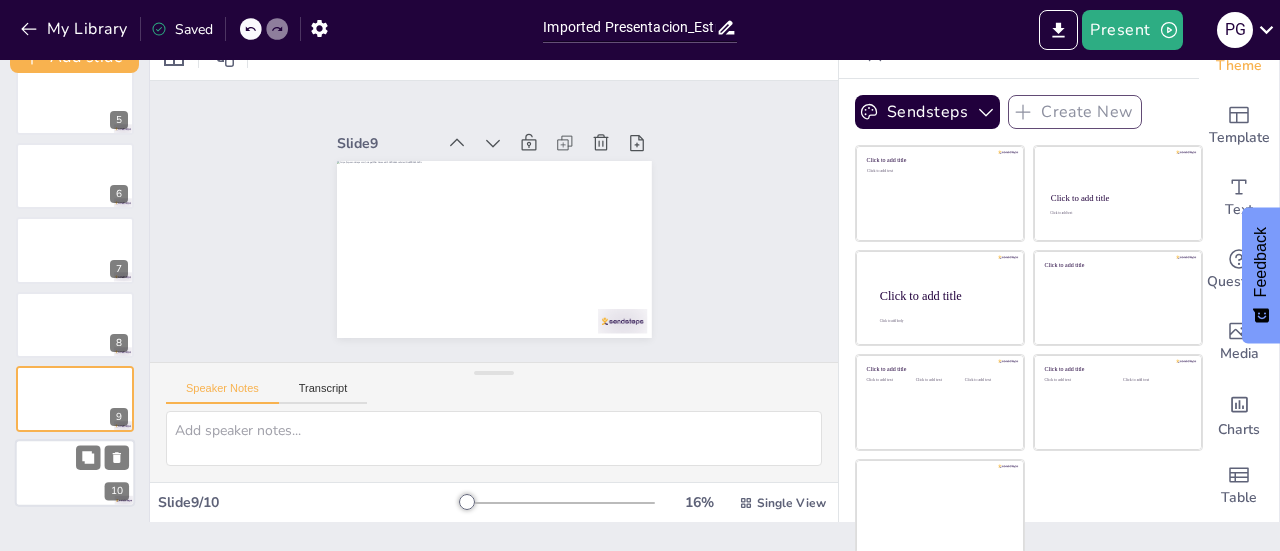 click at bounding box center [75, 474] 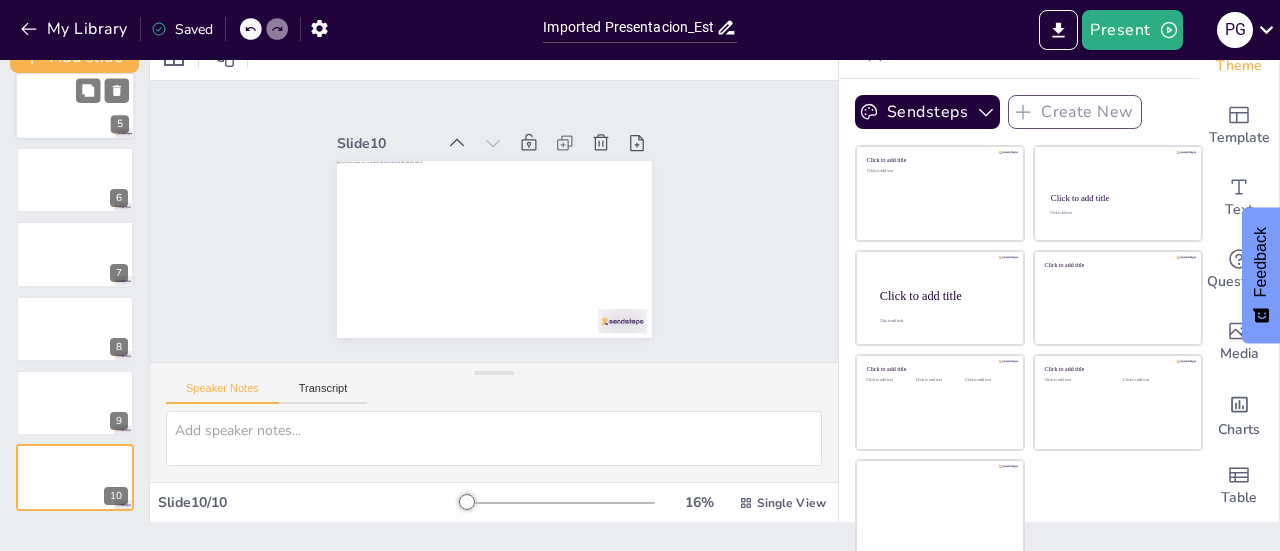scroll, scrollTop: 318, scrollLeft: 0, axis: vertical 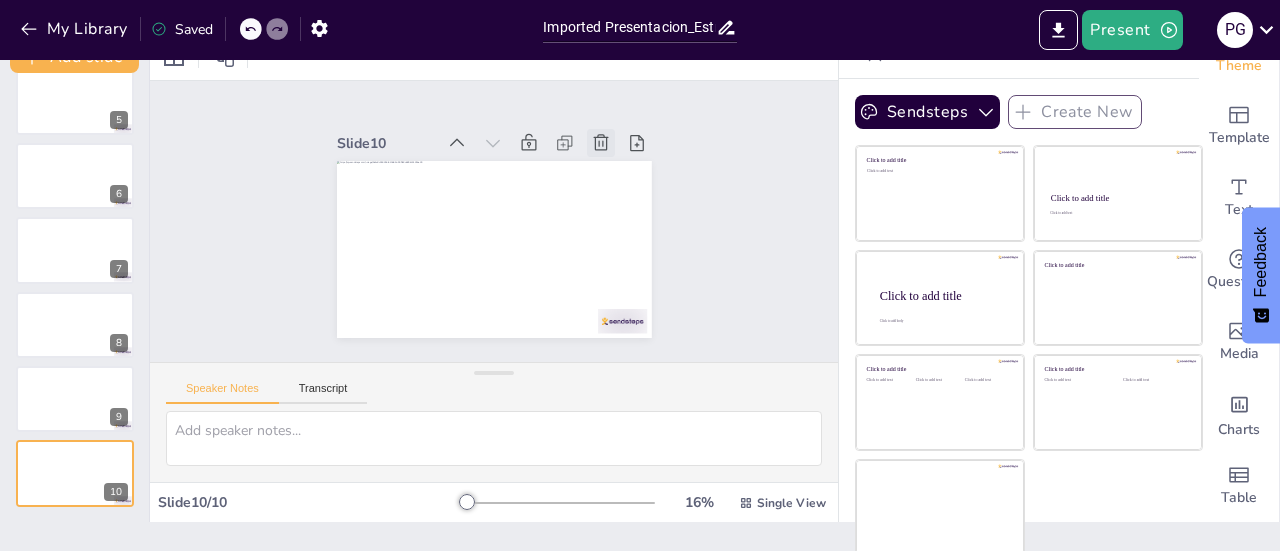 click 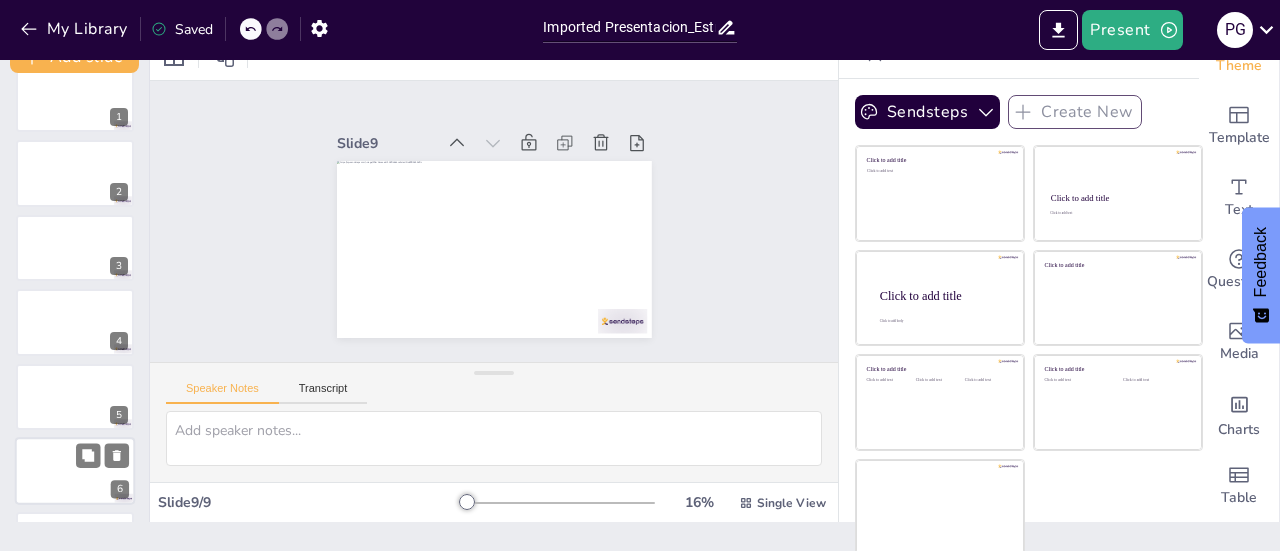 scroll, scrollTop: 0, scrollLeft: 0, axis: both 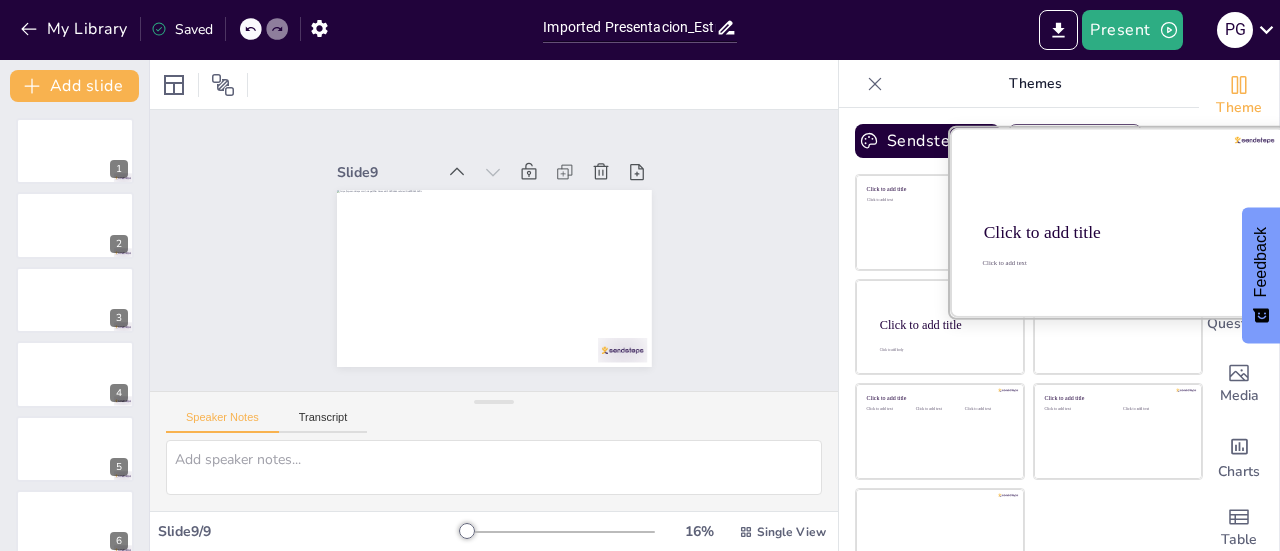 click on "Click to add title" at bounding box center [1116, 230] 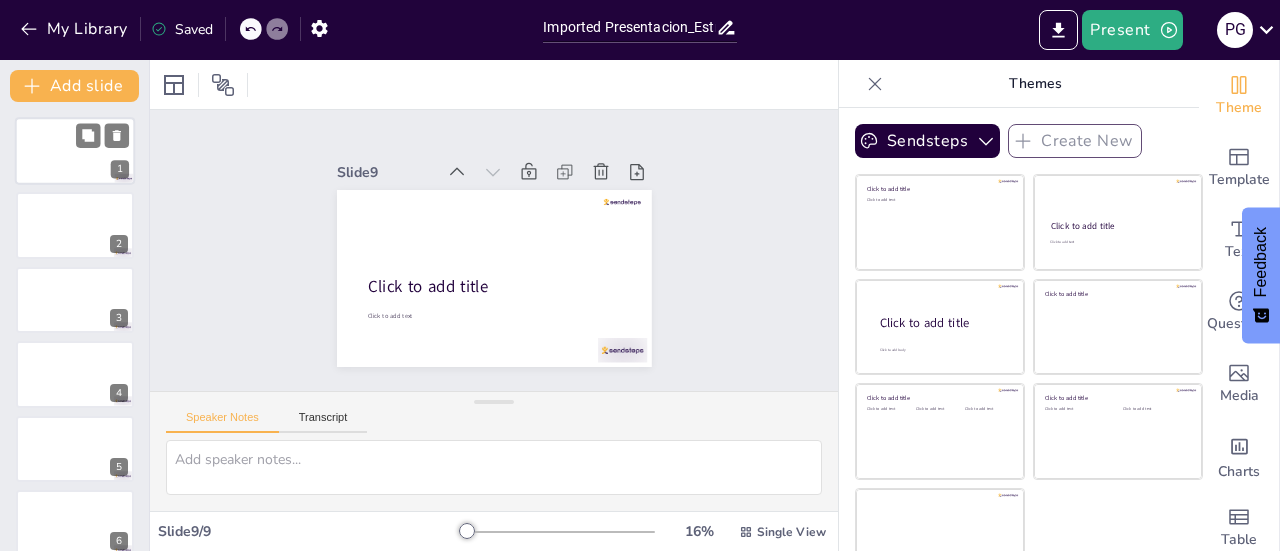 click at bounding box center (75, 151) 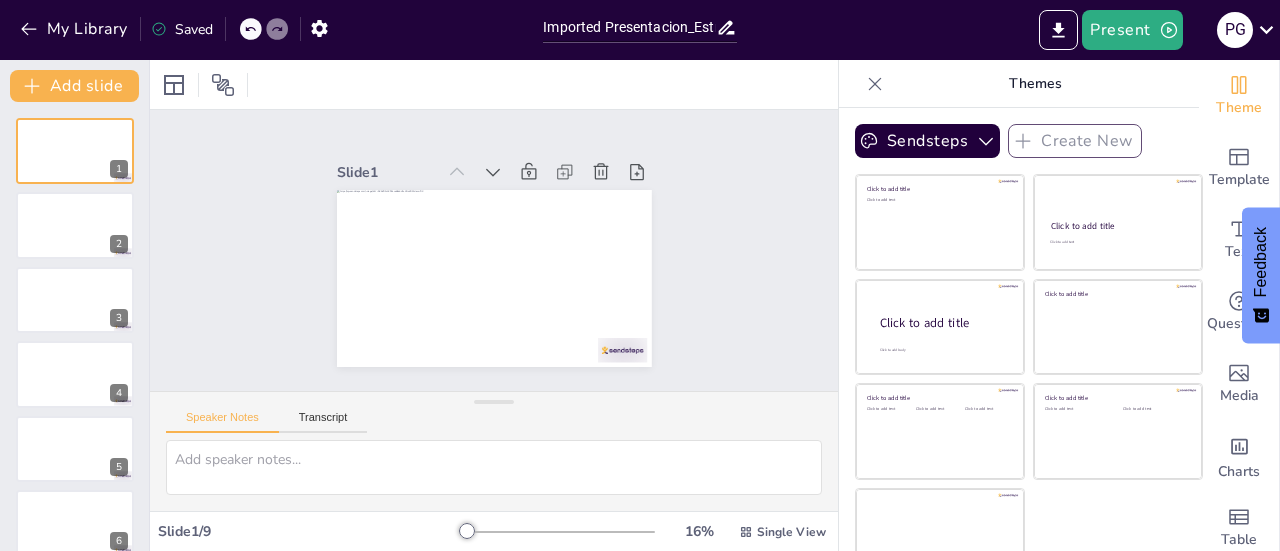 click on "Speaker Notes Transcript" at bounding box center [266, 420] 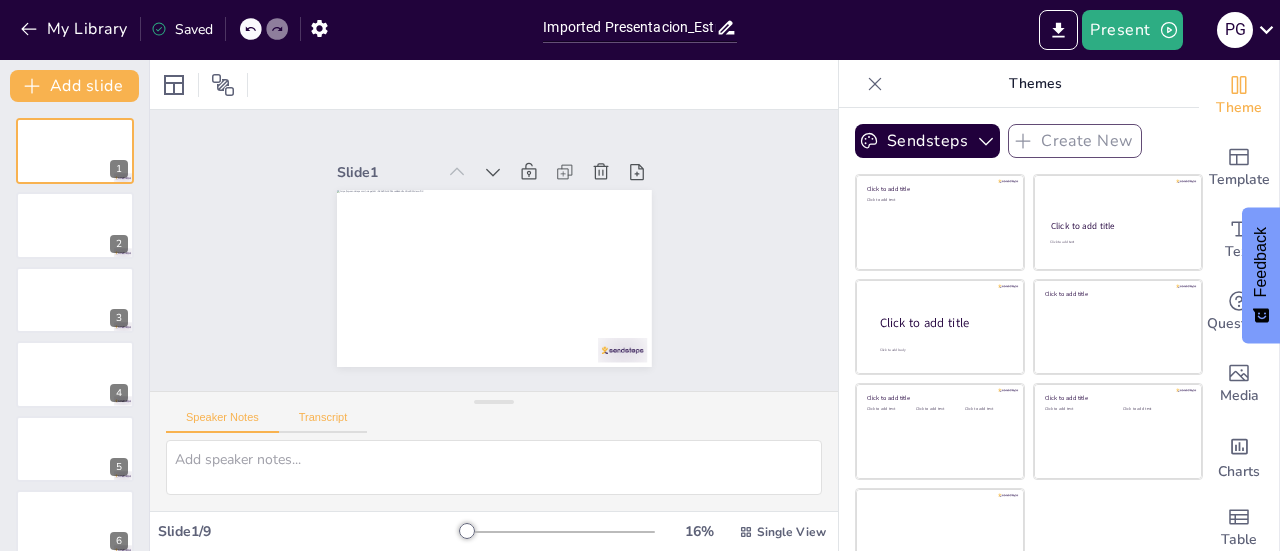 click on "Transcript" at bounding box center (323, 422) 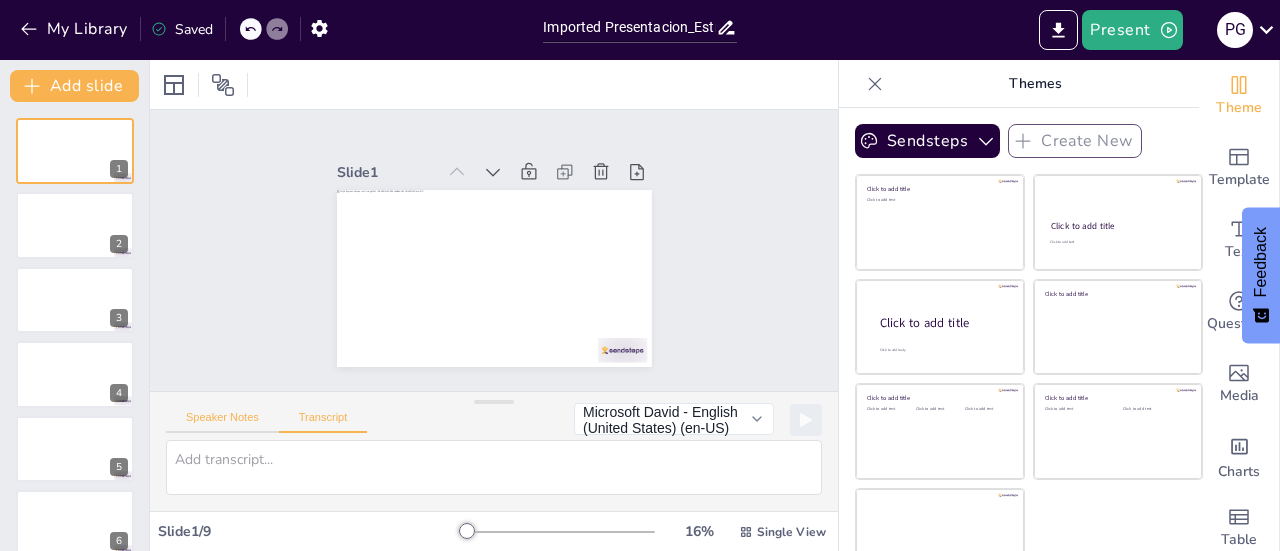 click on "Speaker Notes" at bounding box center [222, 422] 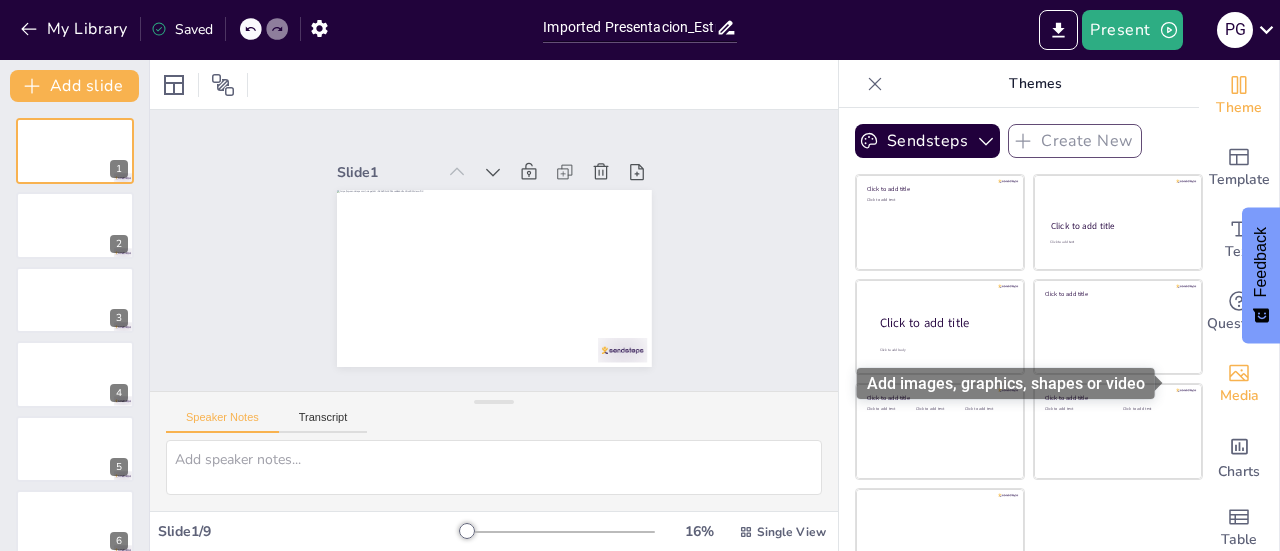 click on "Media" at bounding box center [1239, 384] 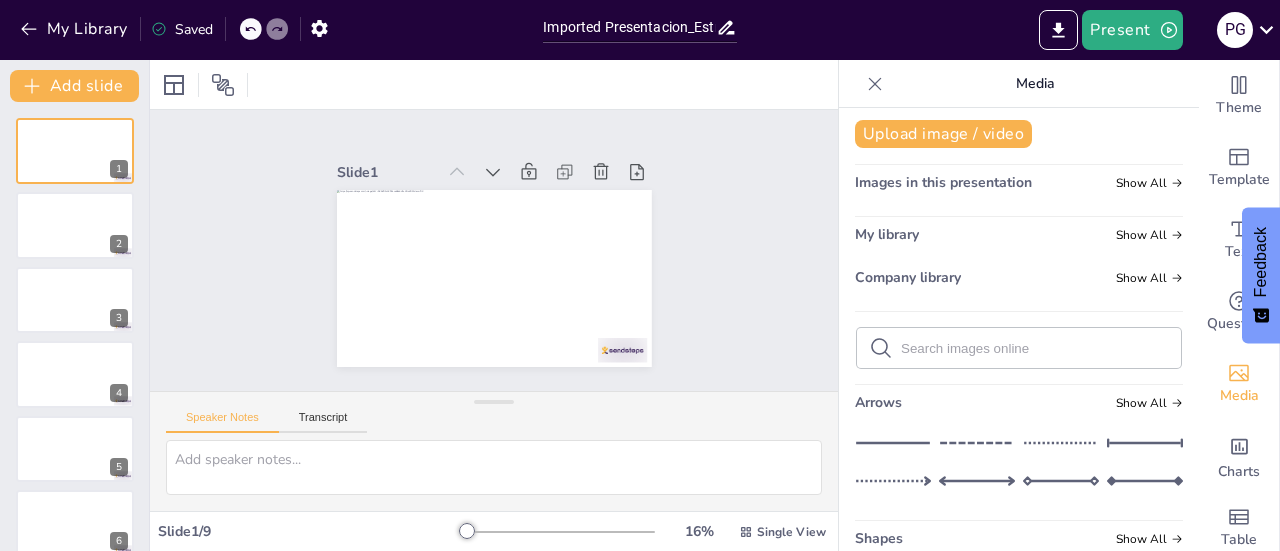 scroll, scrollTop: 0, scrollLeft: 0, axis: both 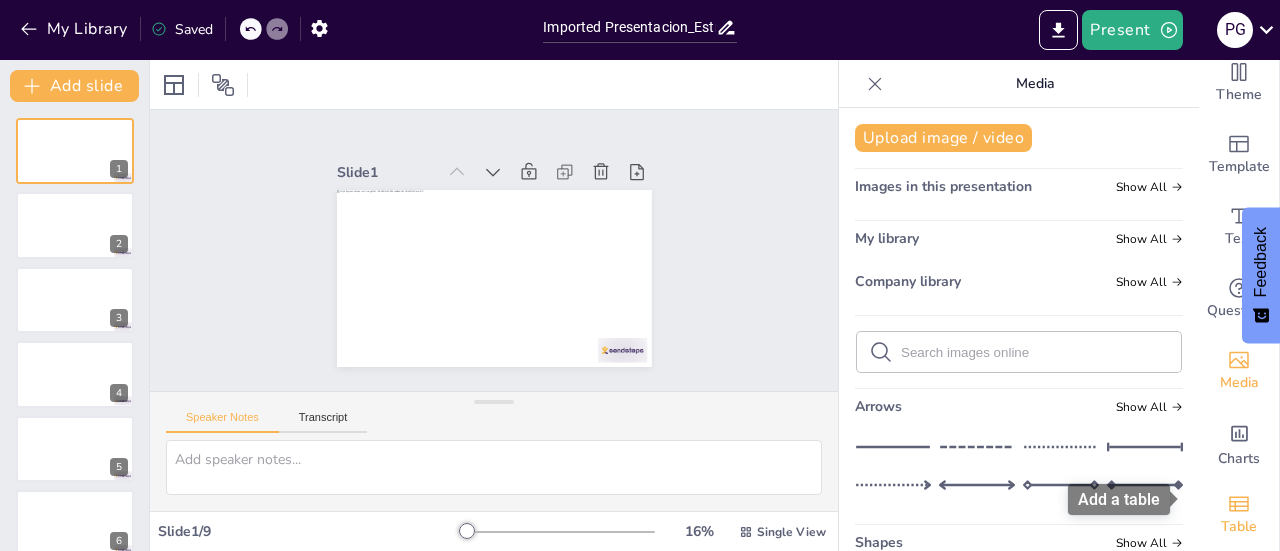 click 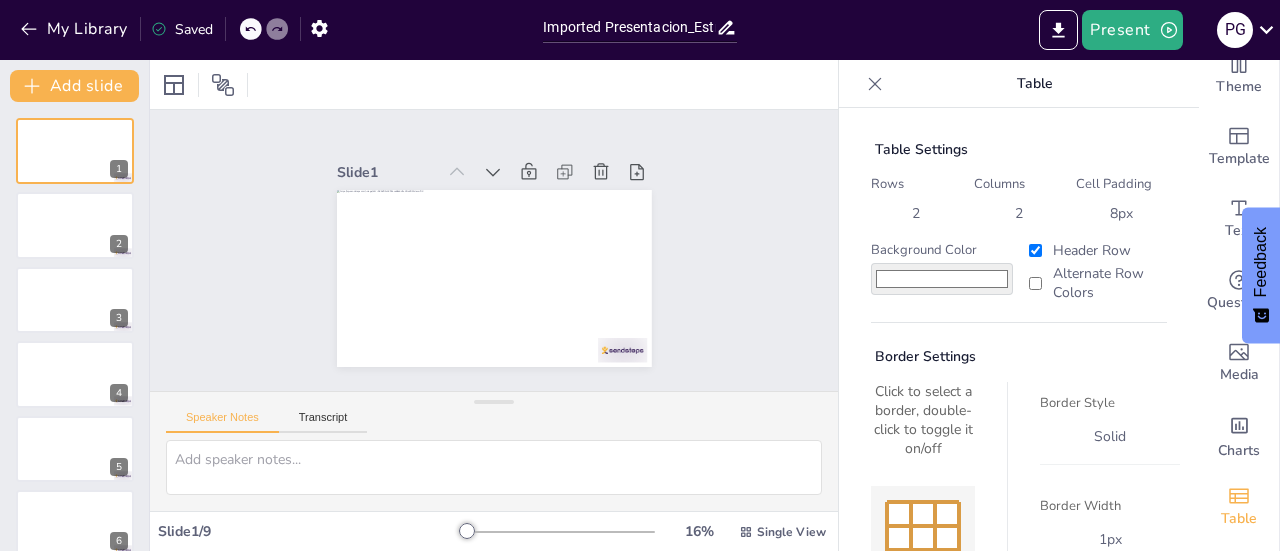 click 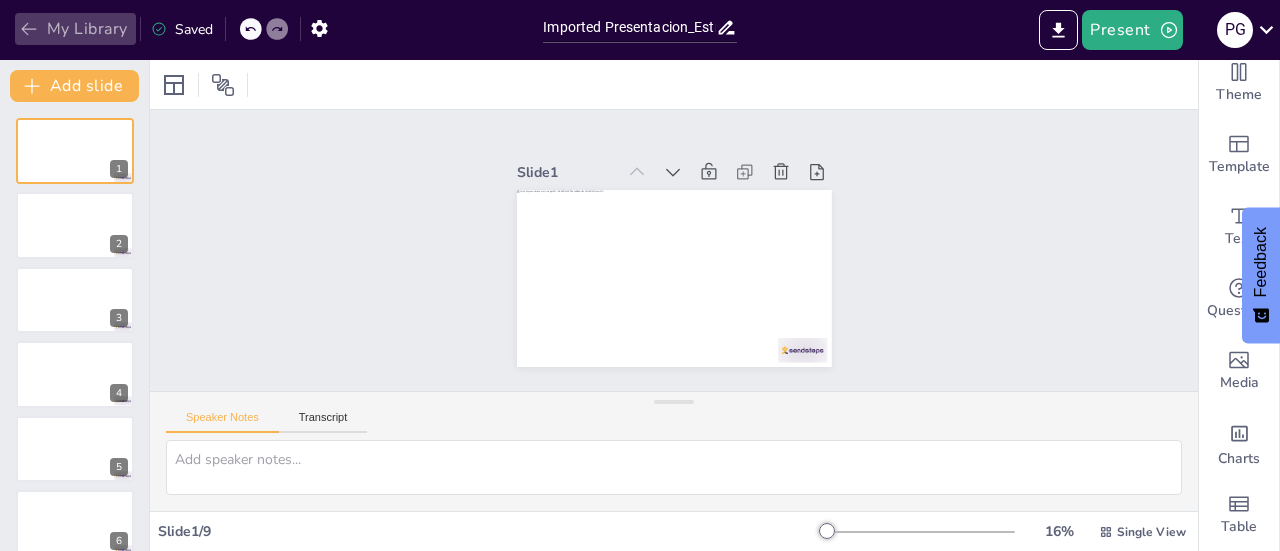 click on "My Library" at bounding box center (75, 29) 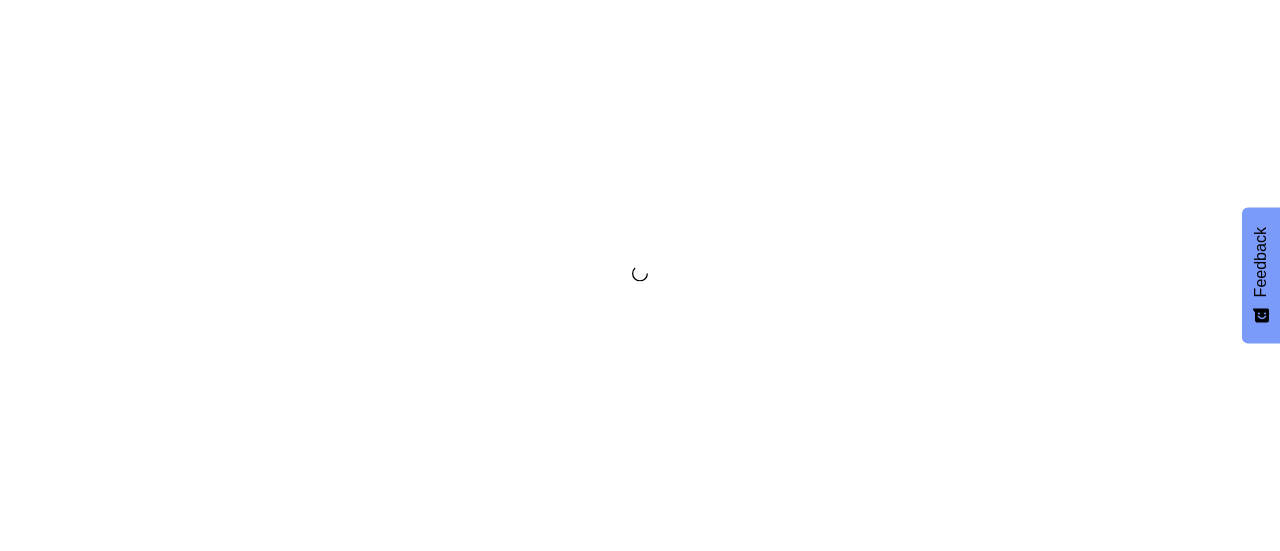 scroll, scrollTop: 0, scrollLeft: 0, axis: both 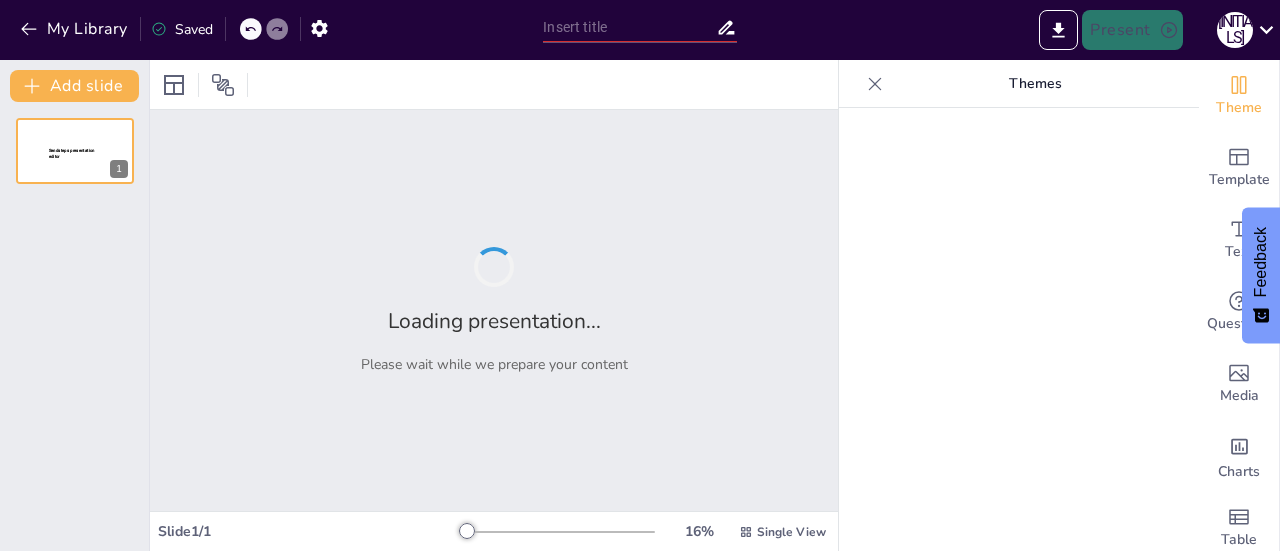 type on "Estrategias para la Escalabilidad del Modelo Operativo en Trycore" 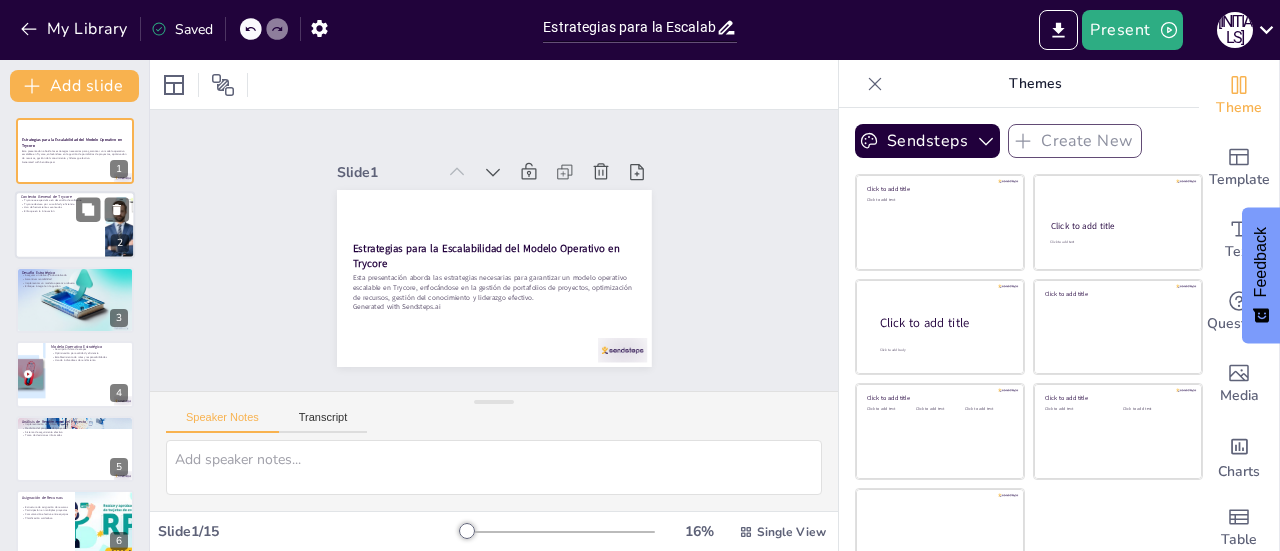 click on "Uso de herramientas avanzadas" at bounding box center (60, 208) 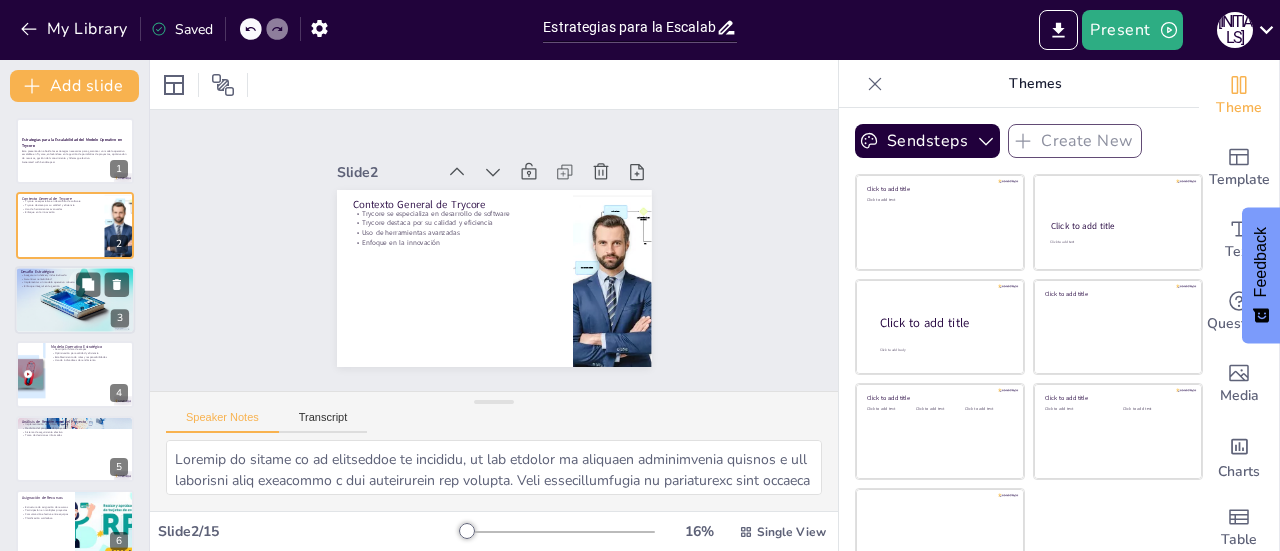 click on "Implementar un modelo operativo robusto" at bounding box center [75, 283] 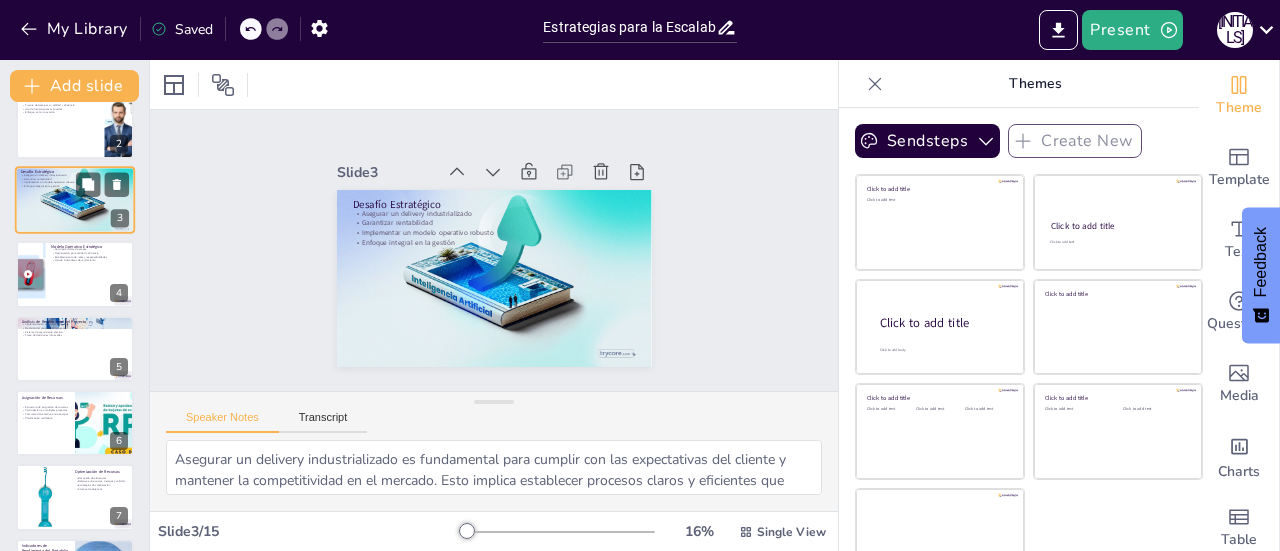 click at bounding box center (75, 274) 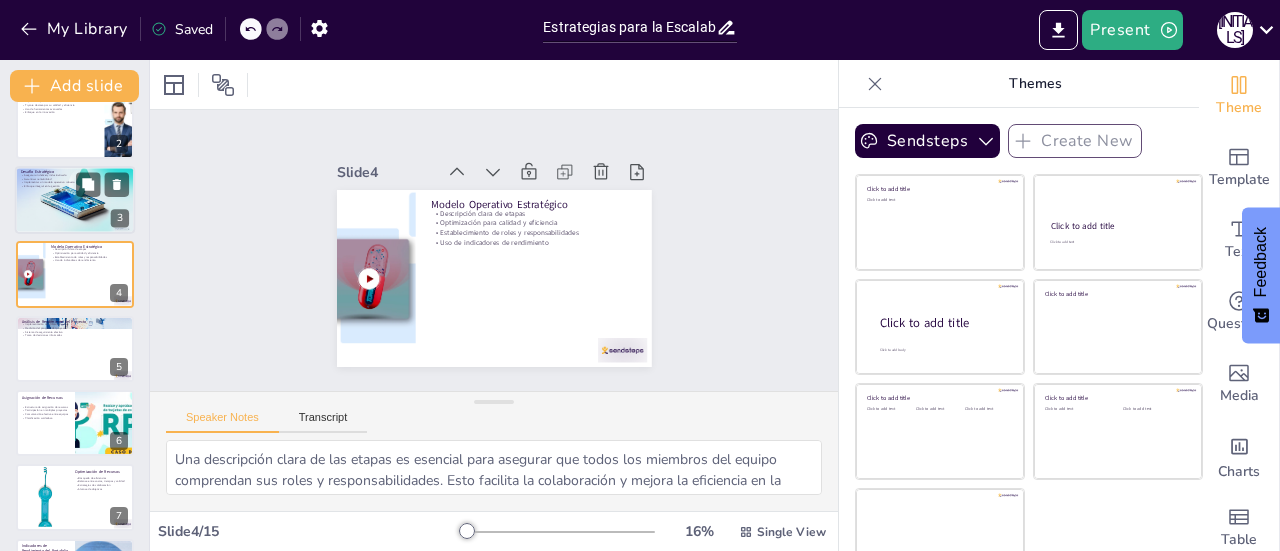 scroll, scrollTop: 48, scrollLeft: 0, axis: vertical 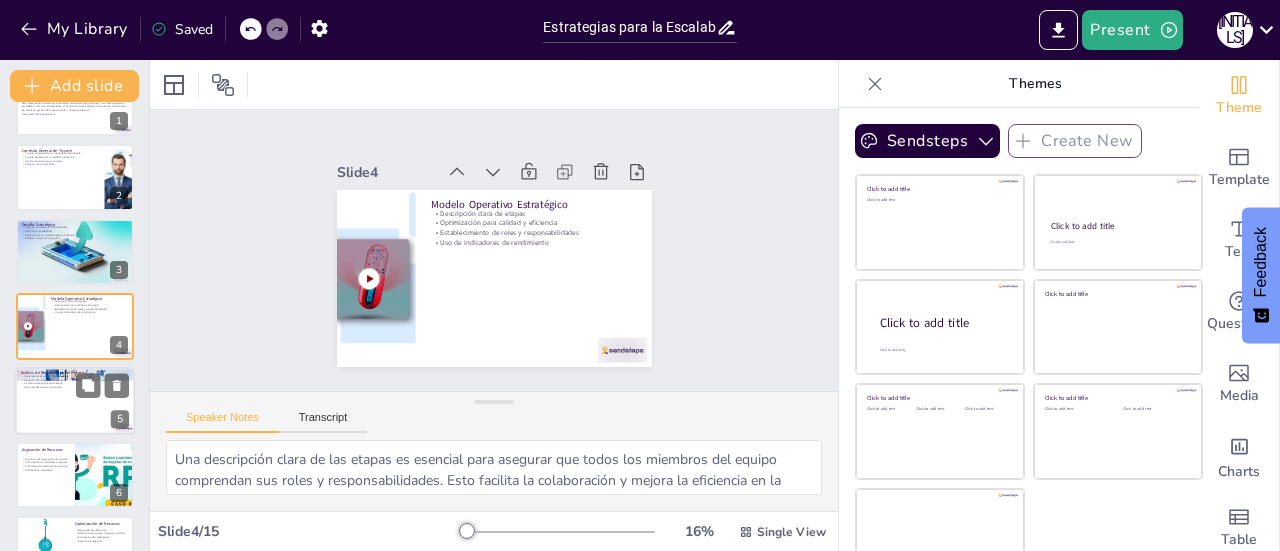click at bounding box center (75, 401) 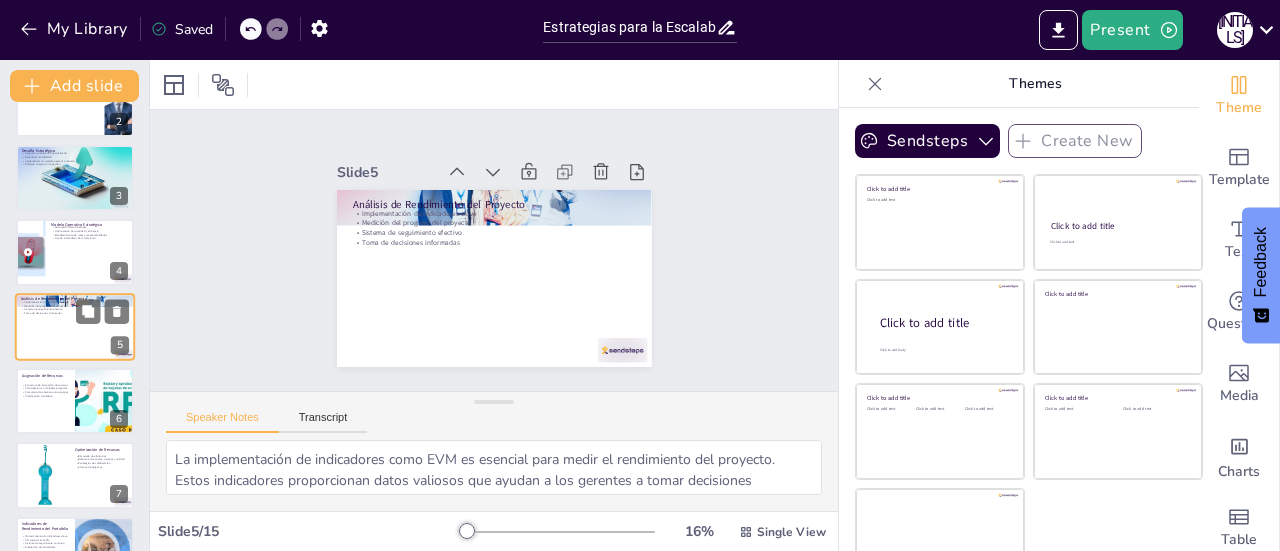 scroll, scrollTop: 322, scrollLeft: 0, axis: vertical 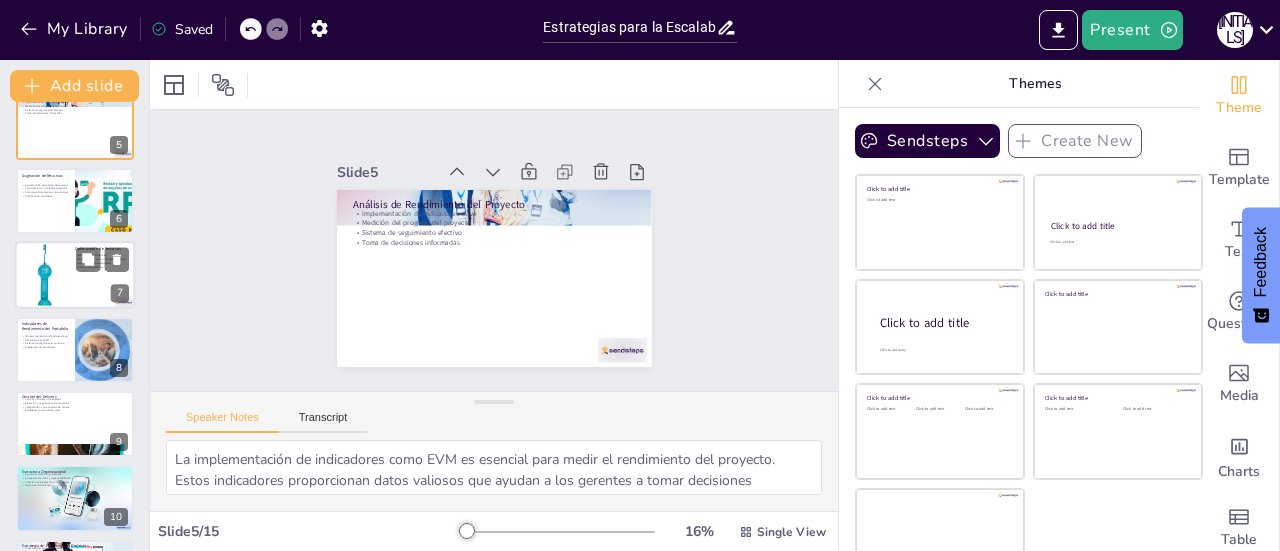 click at bounding box center (45, 275) 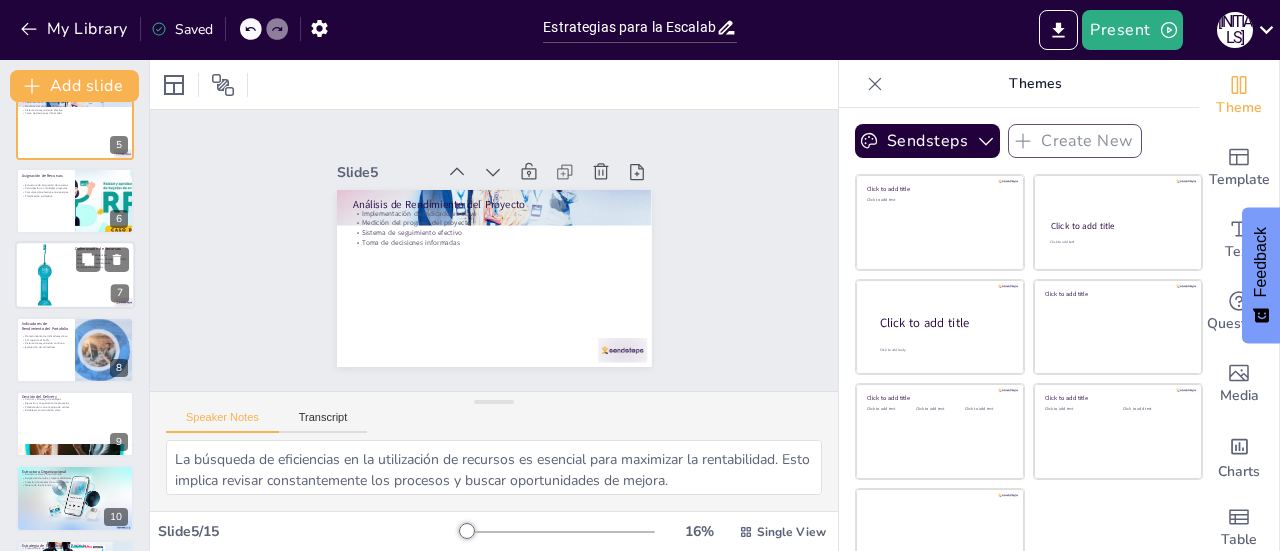 scroll, scrollTop: 270, scrollLeft: 0, axis: vertical 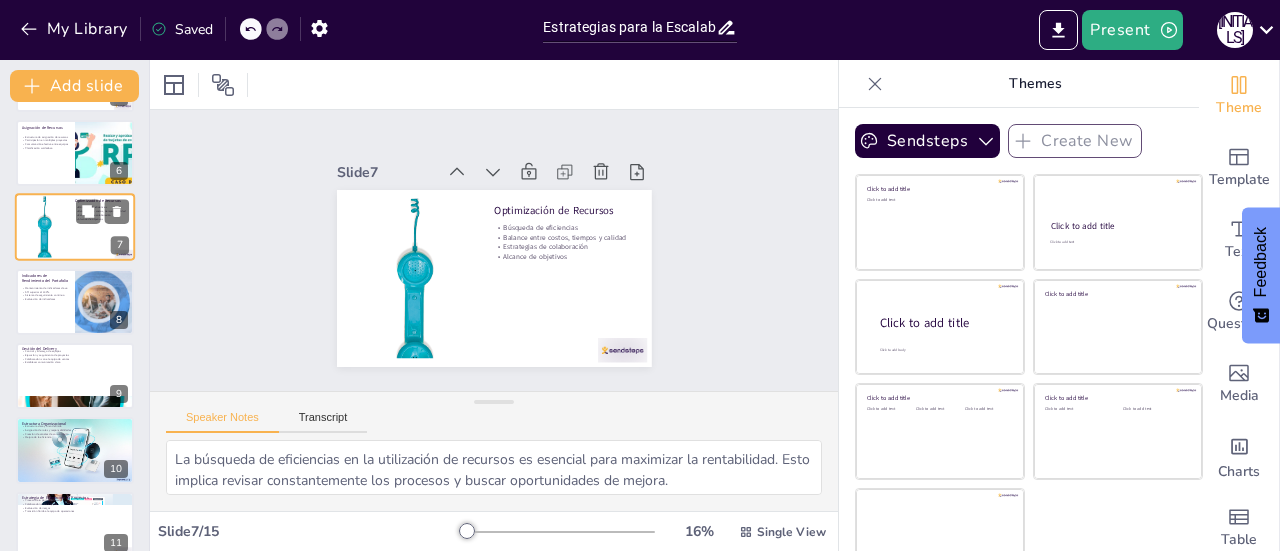 click on "Mantenimiento de indicadores clave" at bounding box center (45, 288) 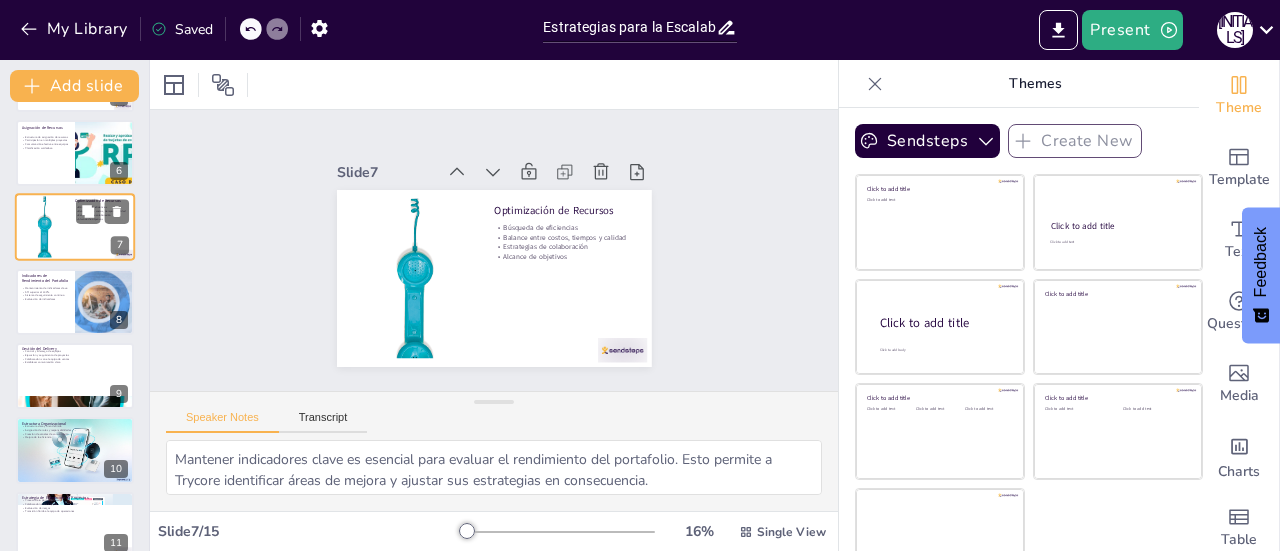 scroll, scrollTop: 345, scrollLeft: 0, axis: vertical 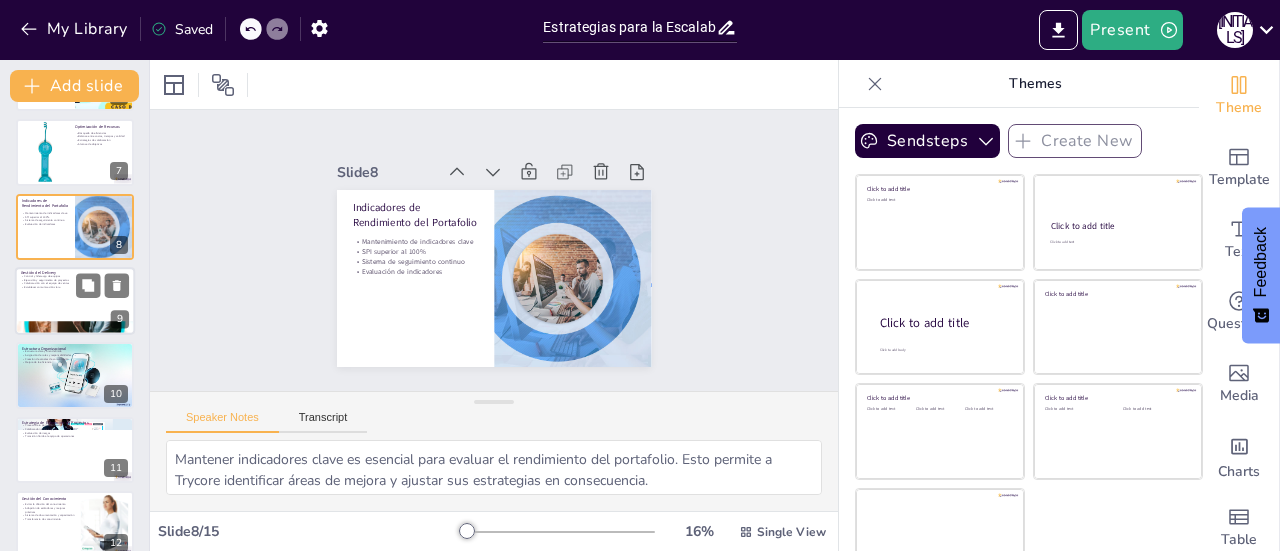 click at bounding box center [75, 301] 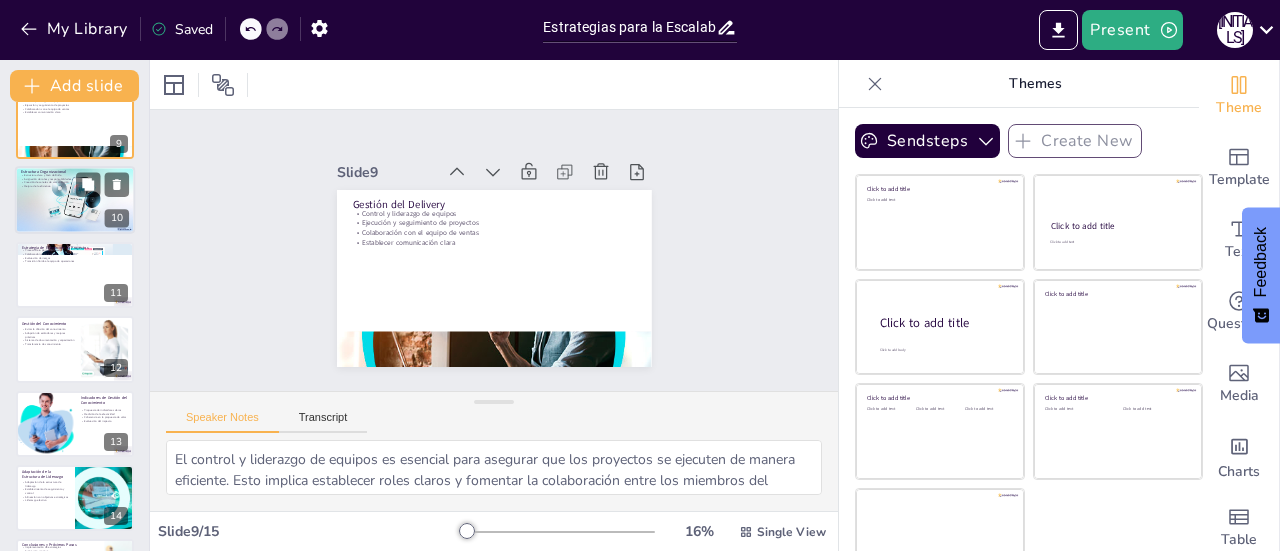 click at bounding box center [75, 201] 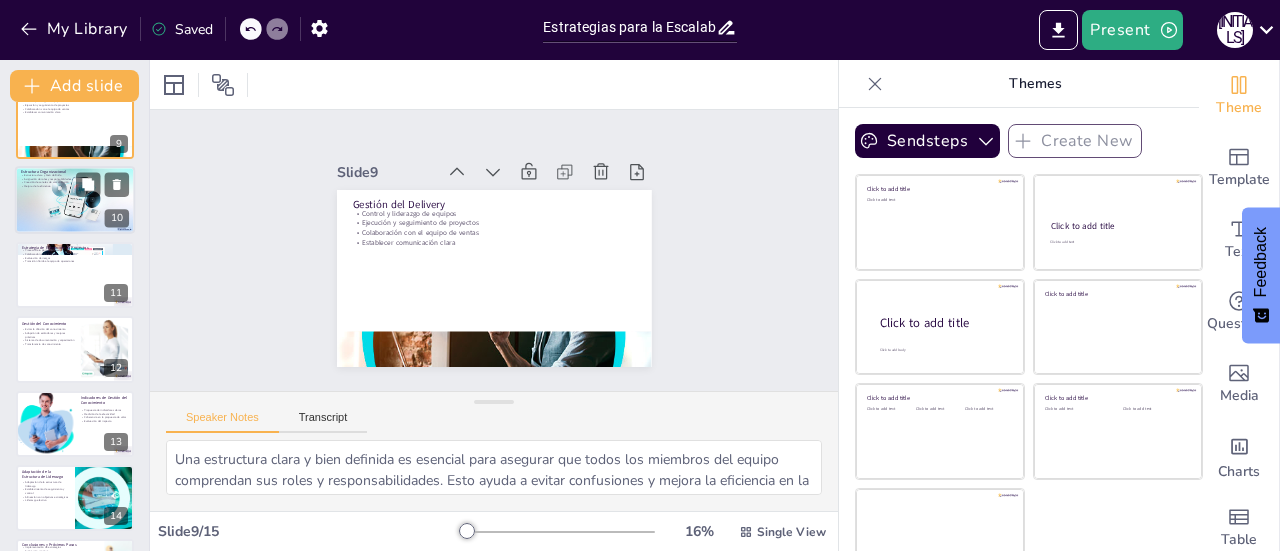 scroll, scrollTop: 494, scrollLeft: 0, axis: vertical 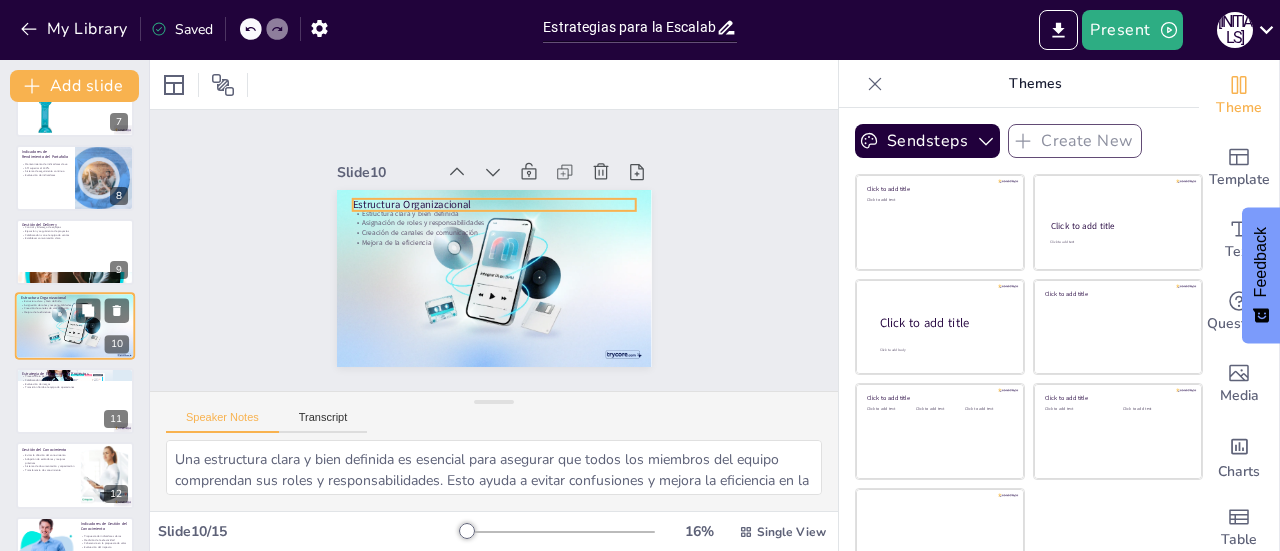 click on "Estructura Organizacional" at bounding box center (75, 299) 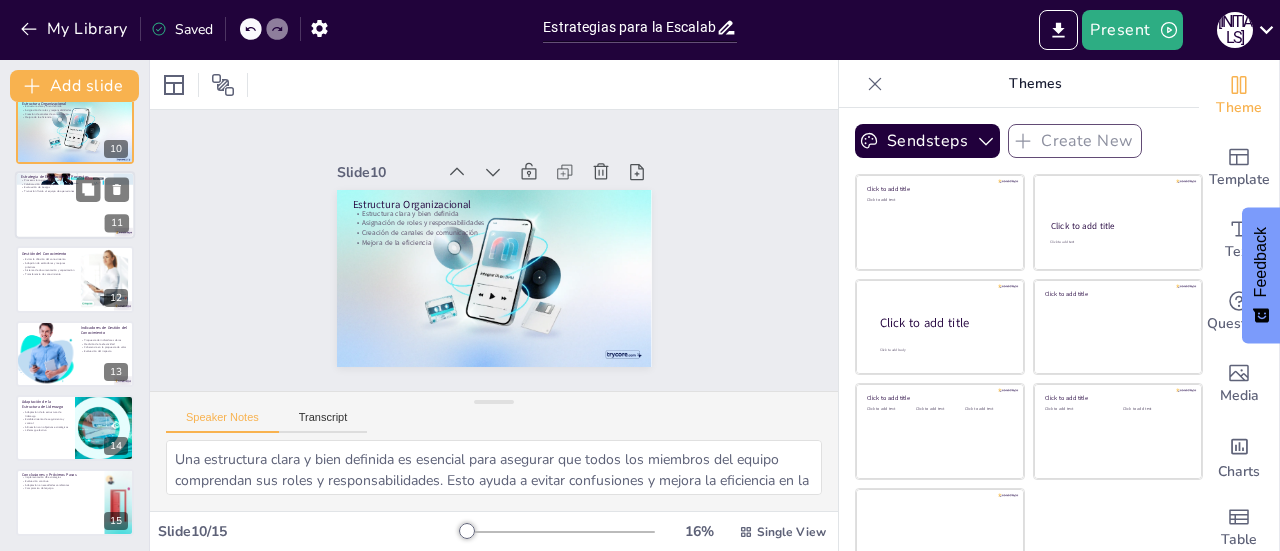 click at bounding box center [75, 205] 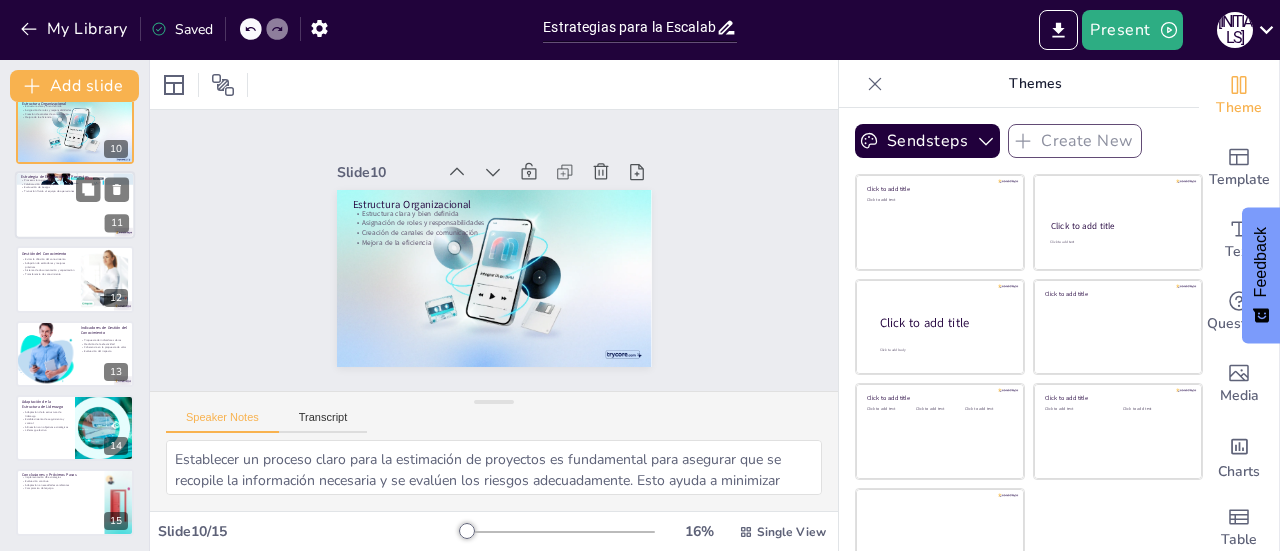 scroll, scrollTop: 568, scrollLeft: 0, axis: vertical 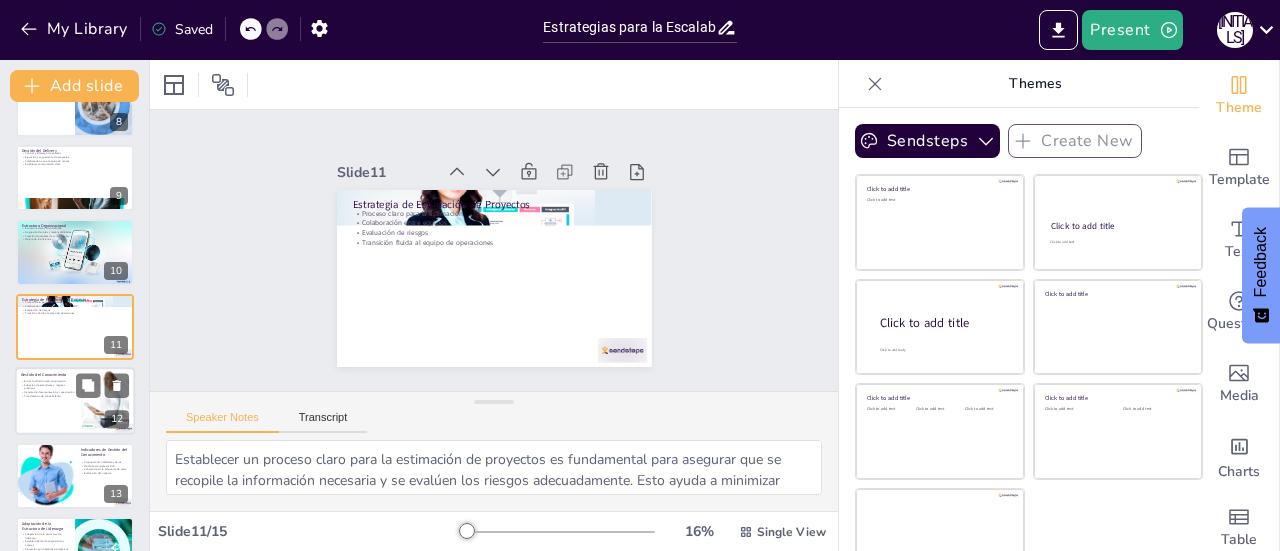 click on "Transferencia de conocimiento" at bounding box center (48, 396) 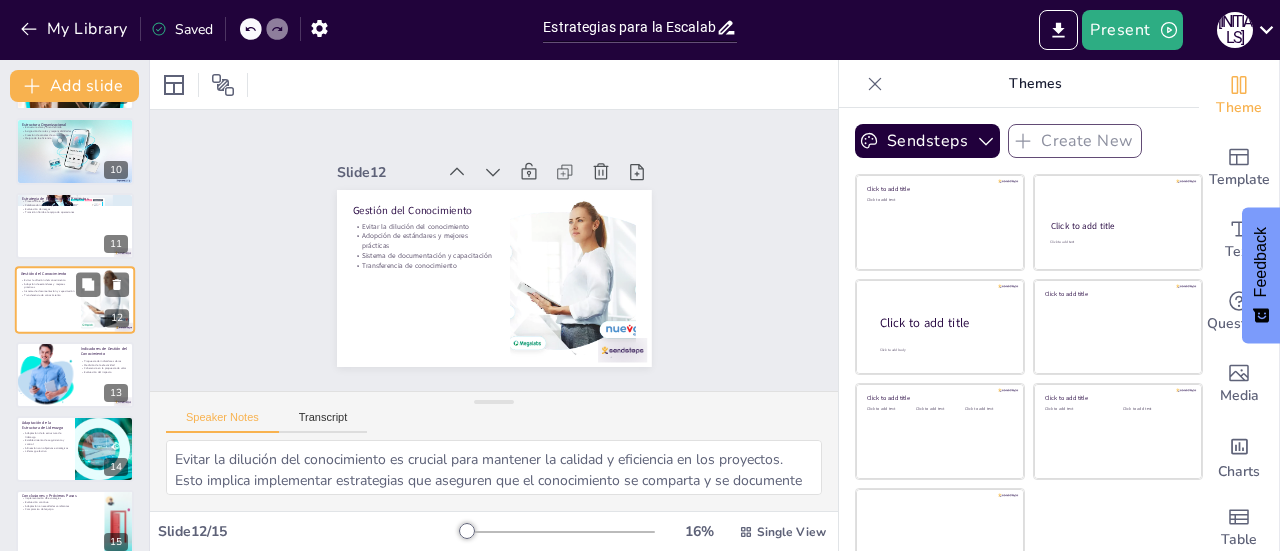 scroll, scrollTop: 690, scrollLeft: 0, axis: vertical 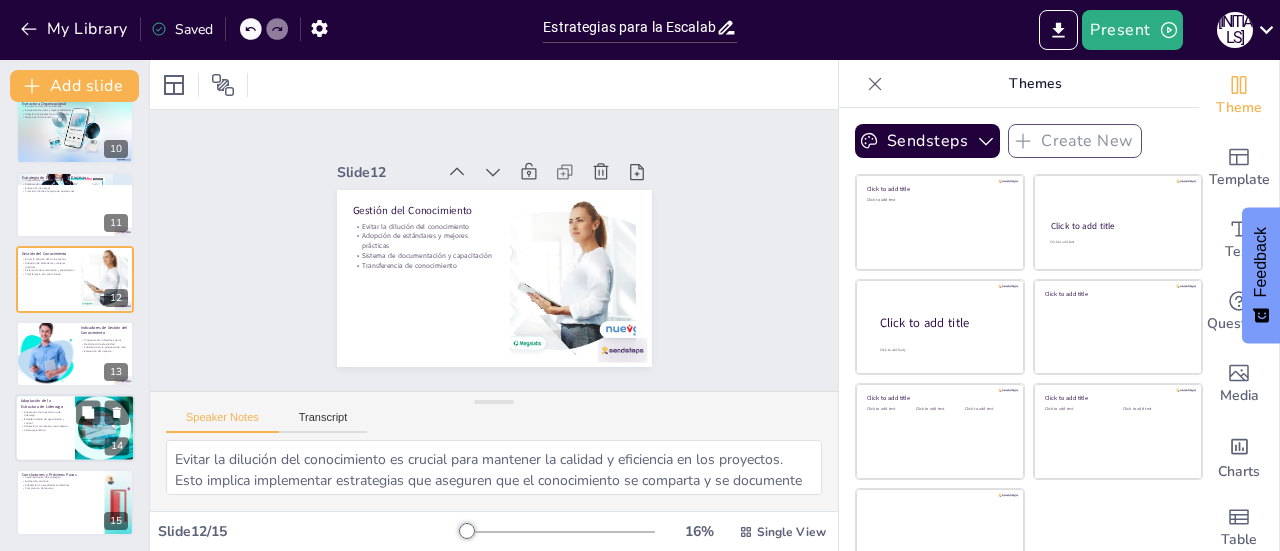 click at bounding box center (75, 428) 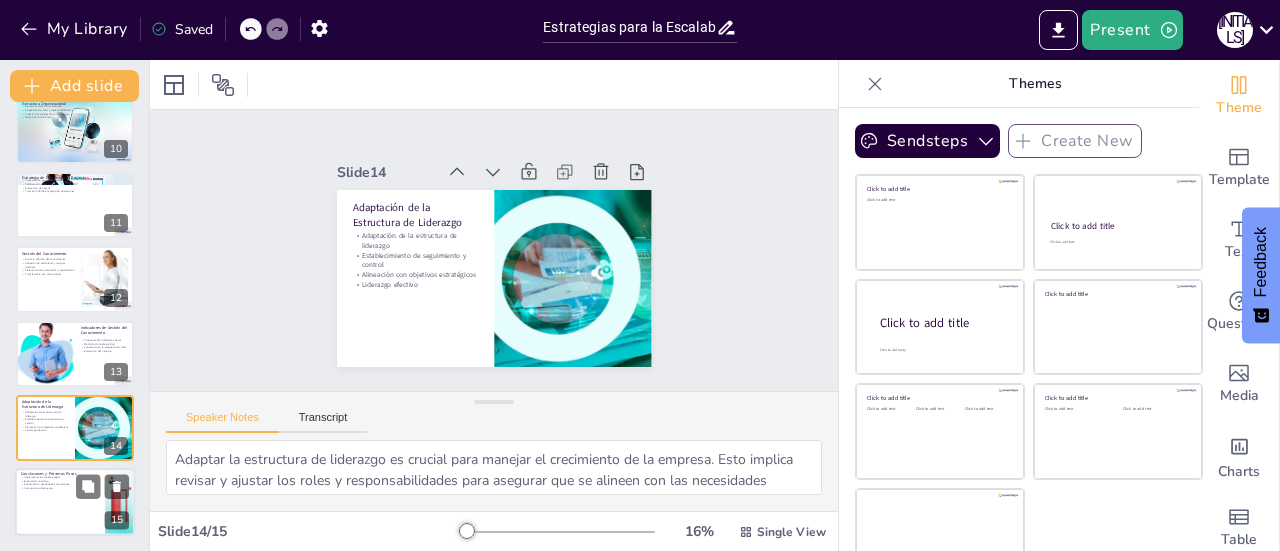 click at bounding box center [75, 503] 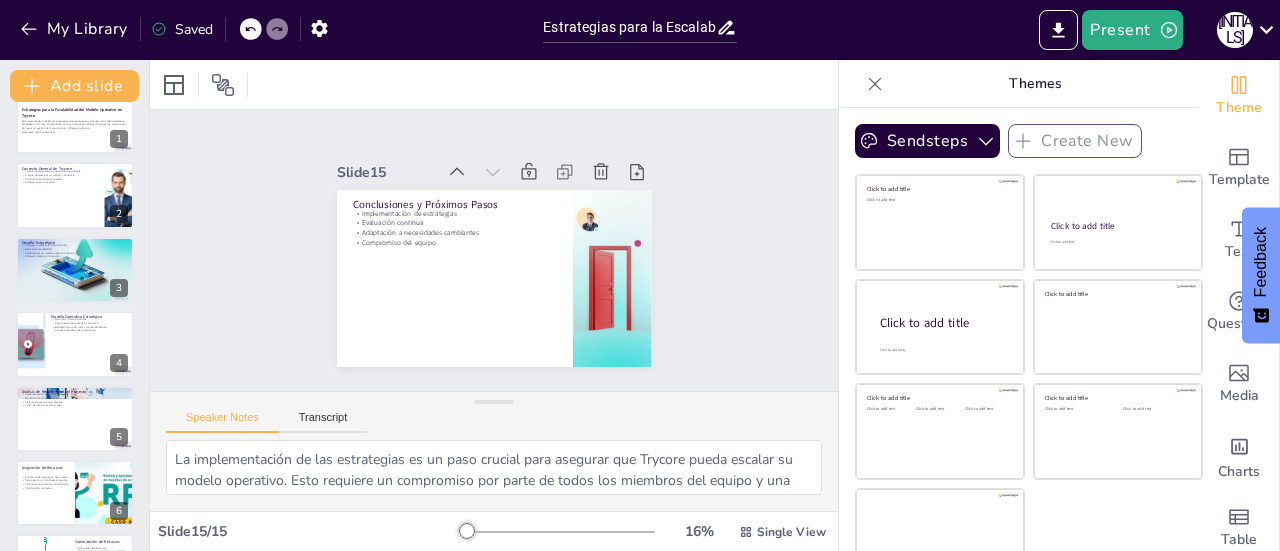 scroll, scrollTop: 0, scrollLeft: 0, axis: both 